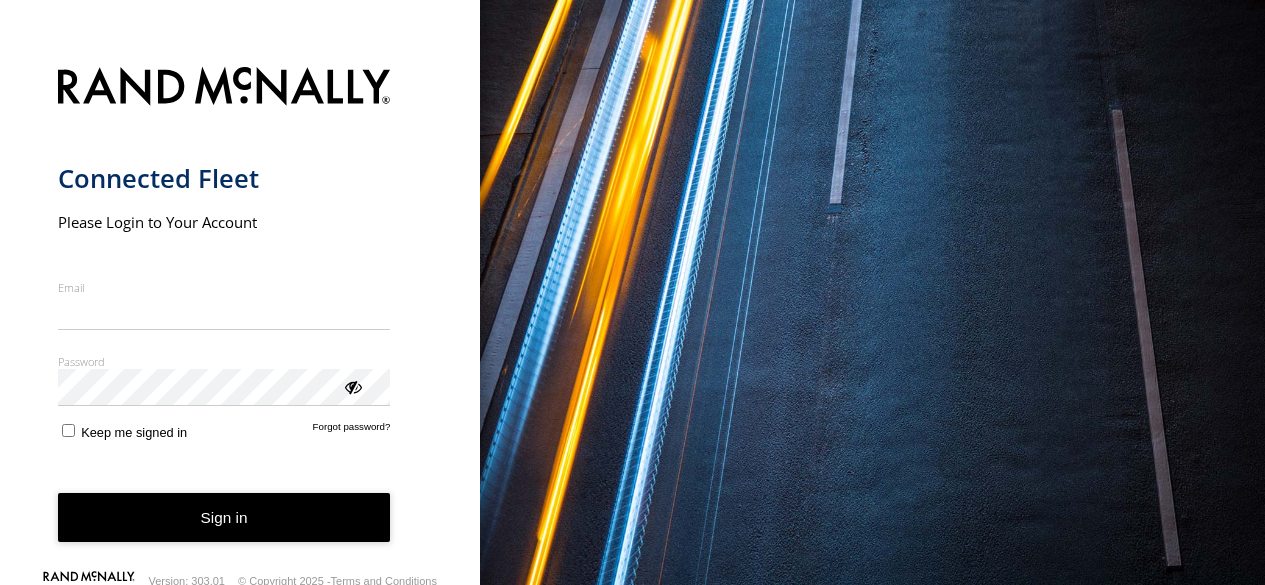 scroll, scrollTop: 0, scrollLeft: 0, axis: both 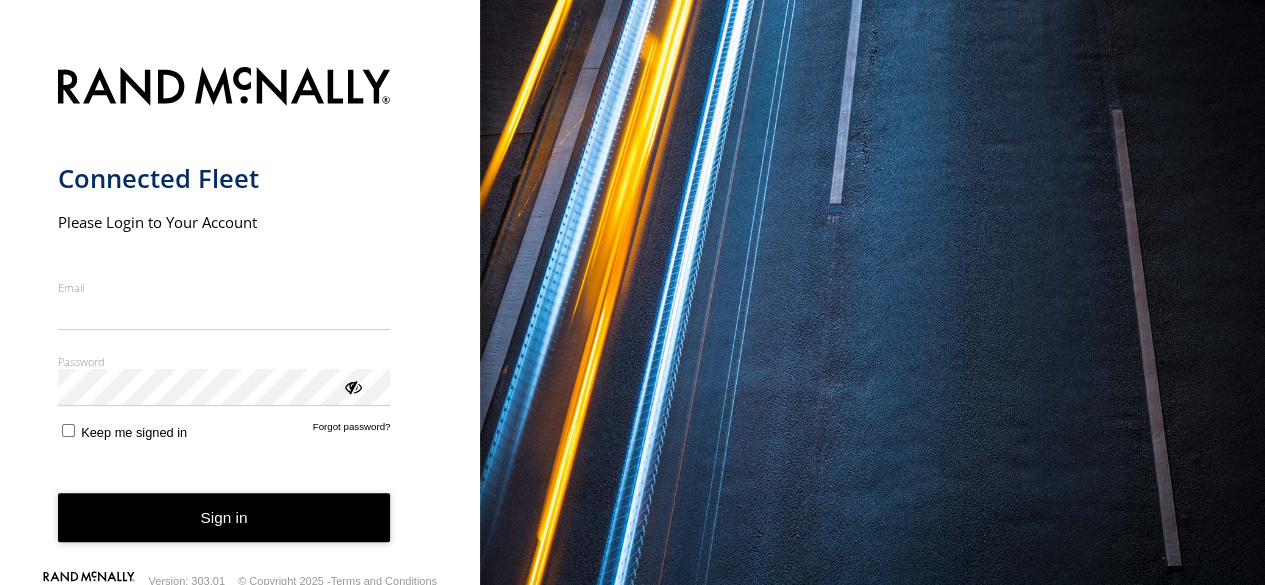 type on "**********" 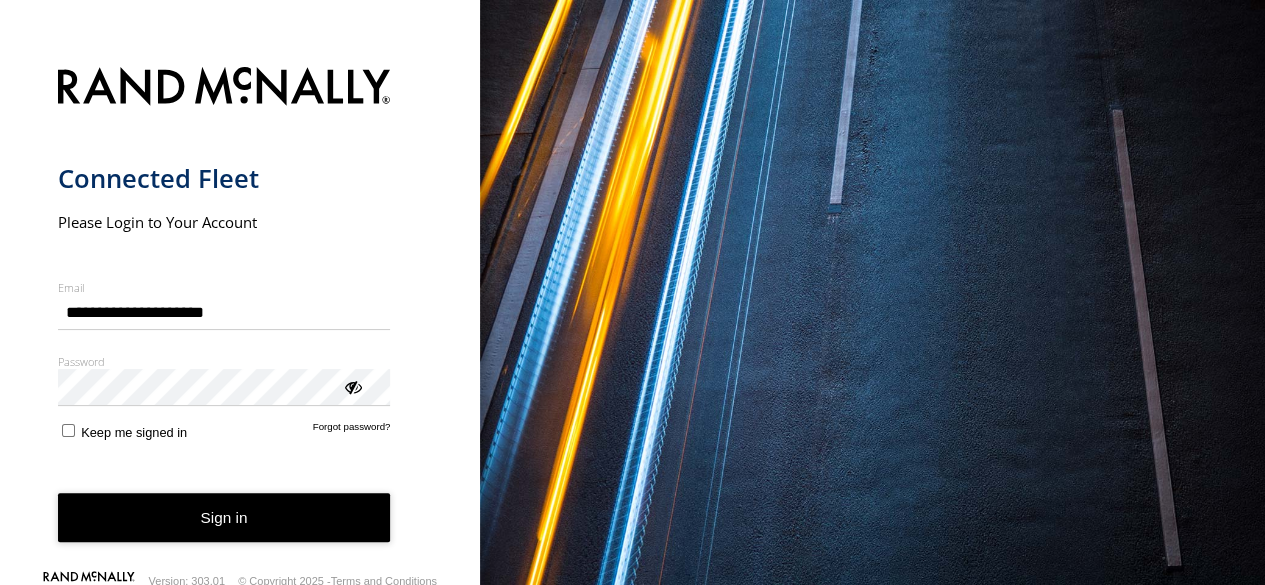 click on "Sign in" at bounding box center [224, 517] 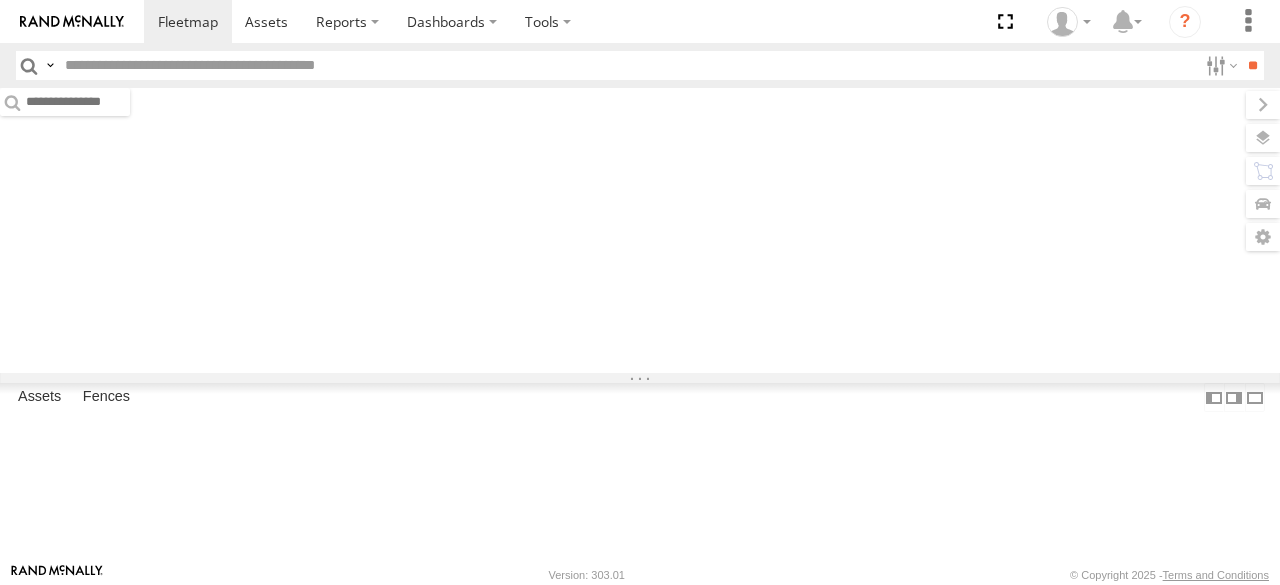 scroll, scrollTop: 0, scrollLeft: 0, axis: both 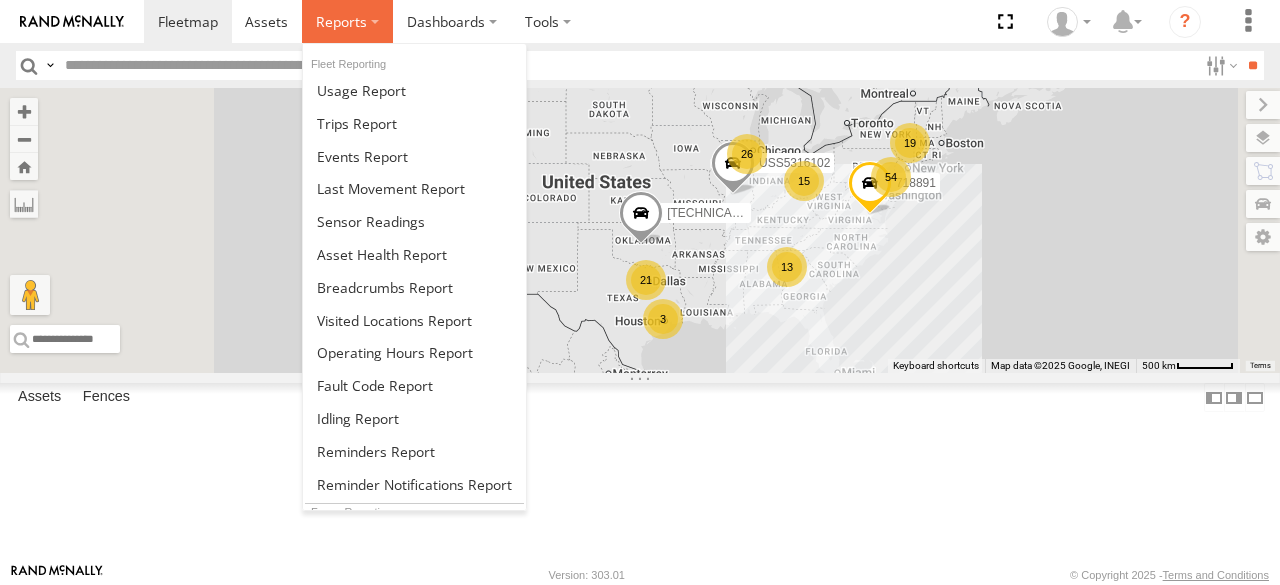 click at bounding box center (341, 21) 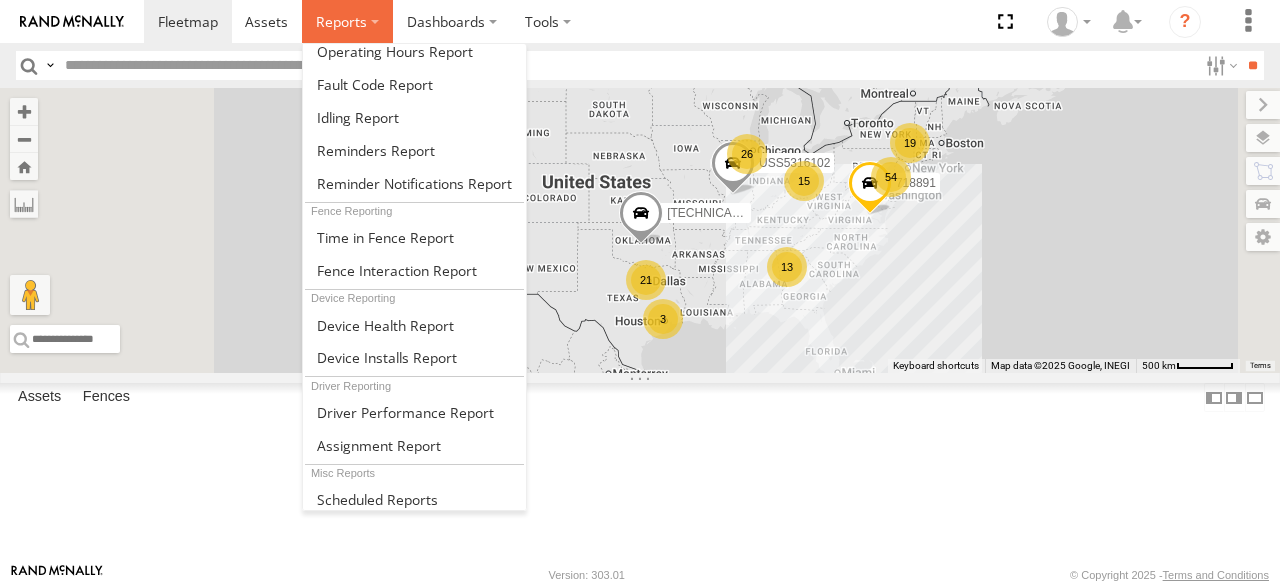 scroll, scrollTop: 0, scrollLeft: 0, axis: both 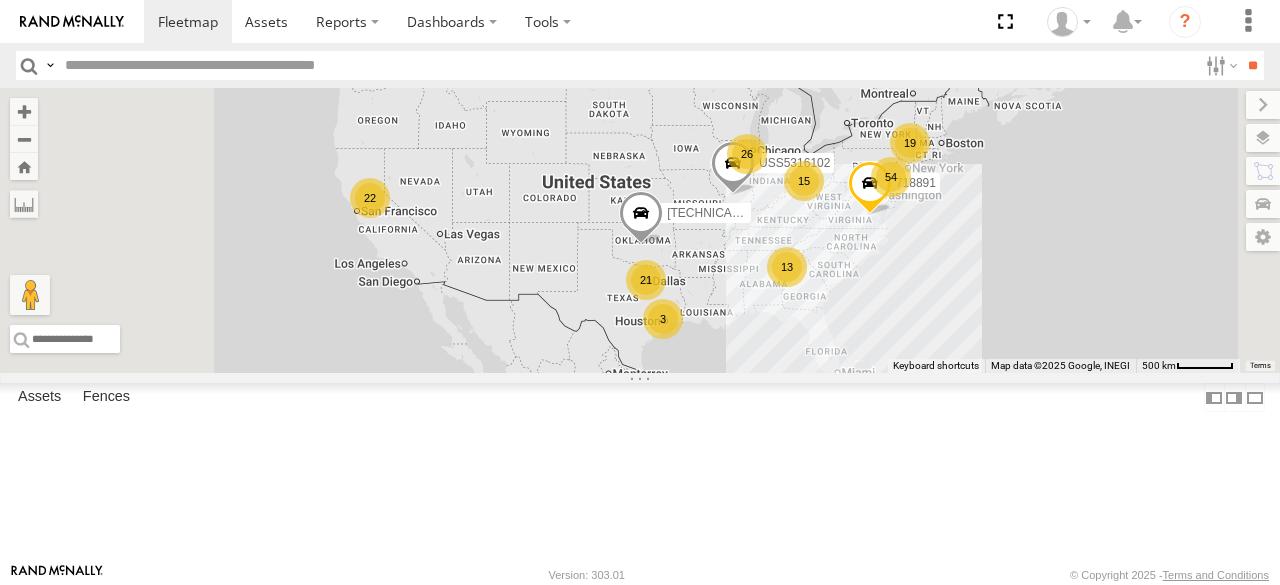 click at bounding box center [709, 21] 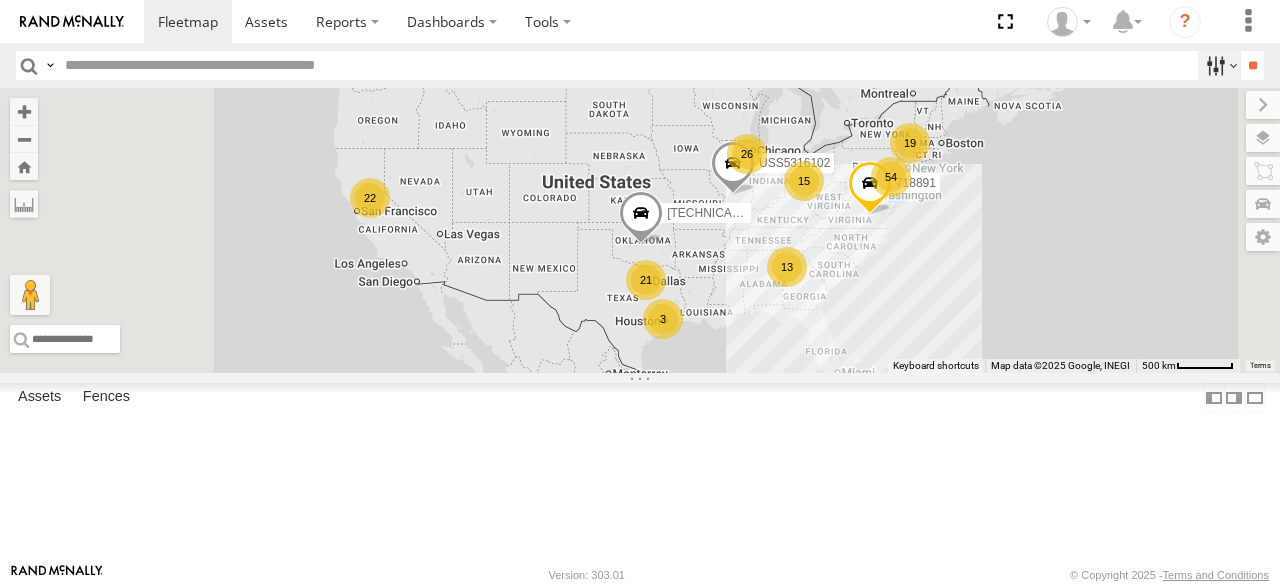 click at bounding box center (1219, 65) 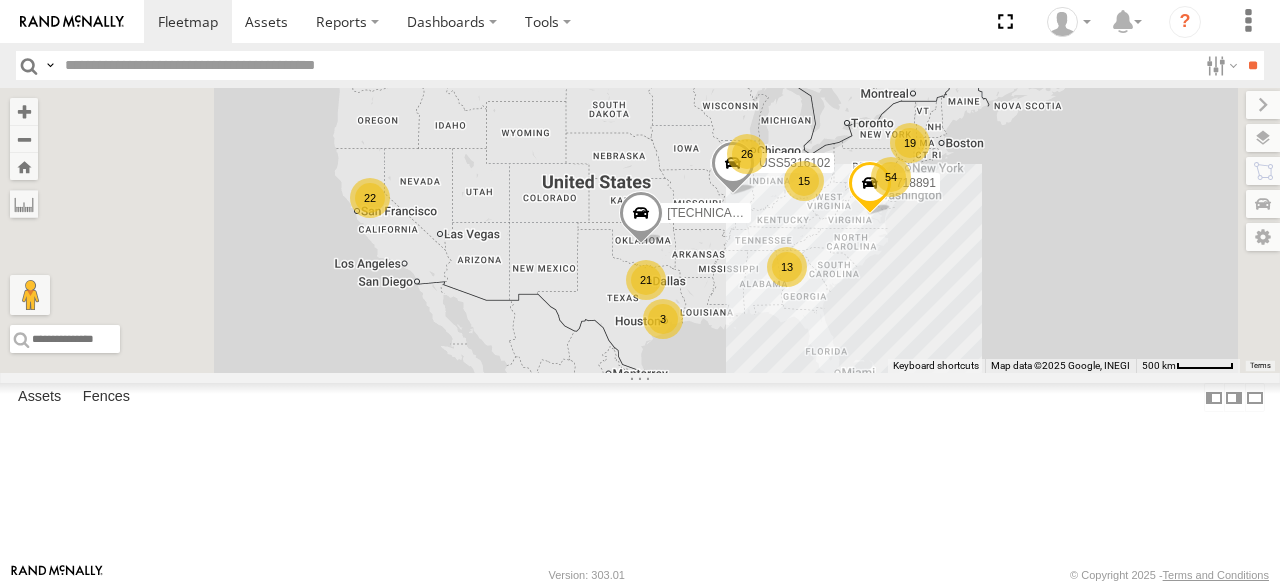 click on "[GEOGRAPHIC_DATA]" at bounding box center [0, 0] 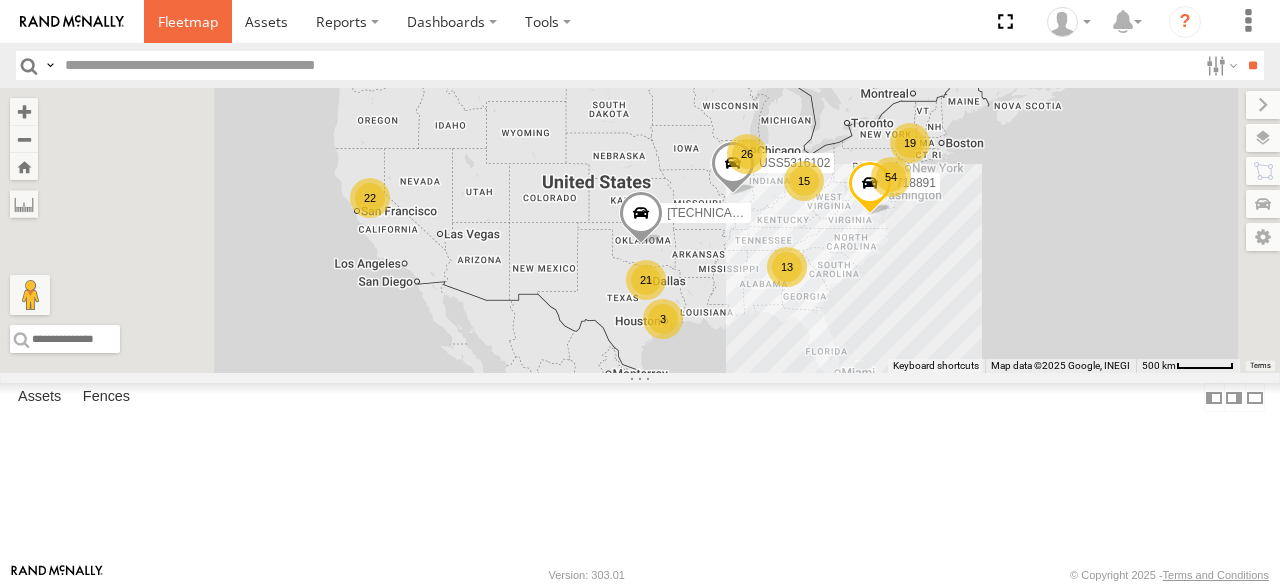 click at bounding box center [188, 21] 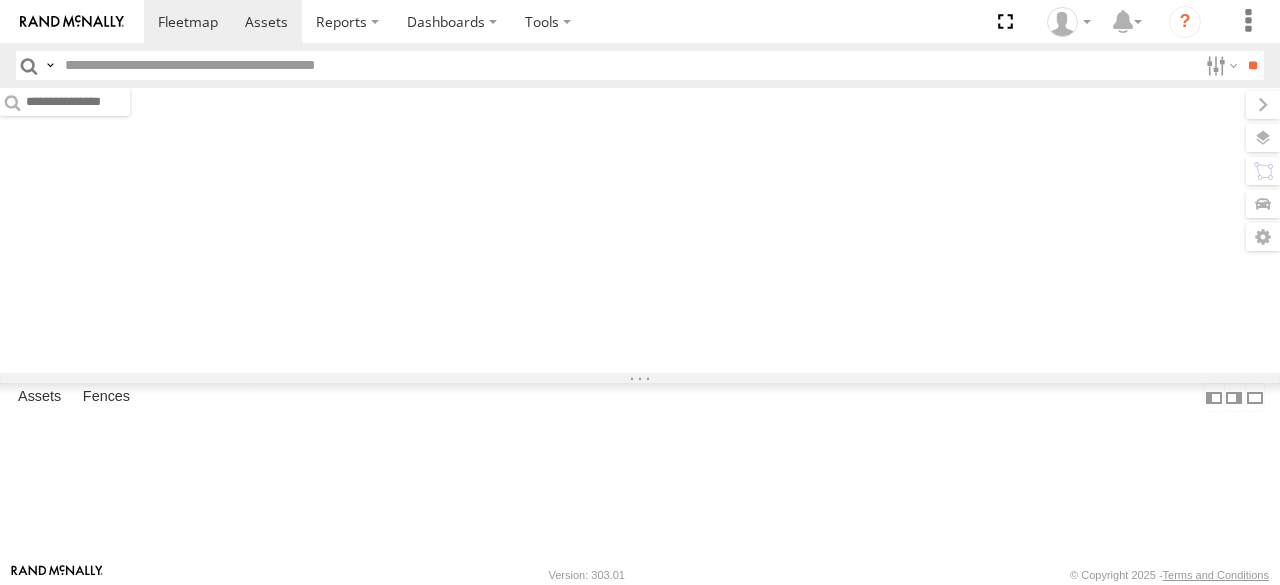 scroll, scrollTop: 0, scrollLeft: 0, axis: both 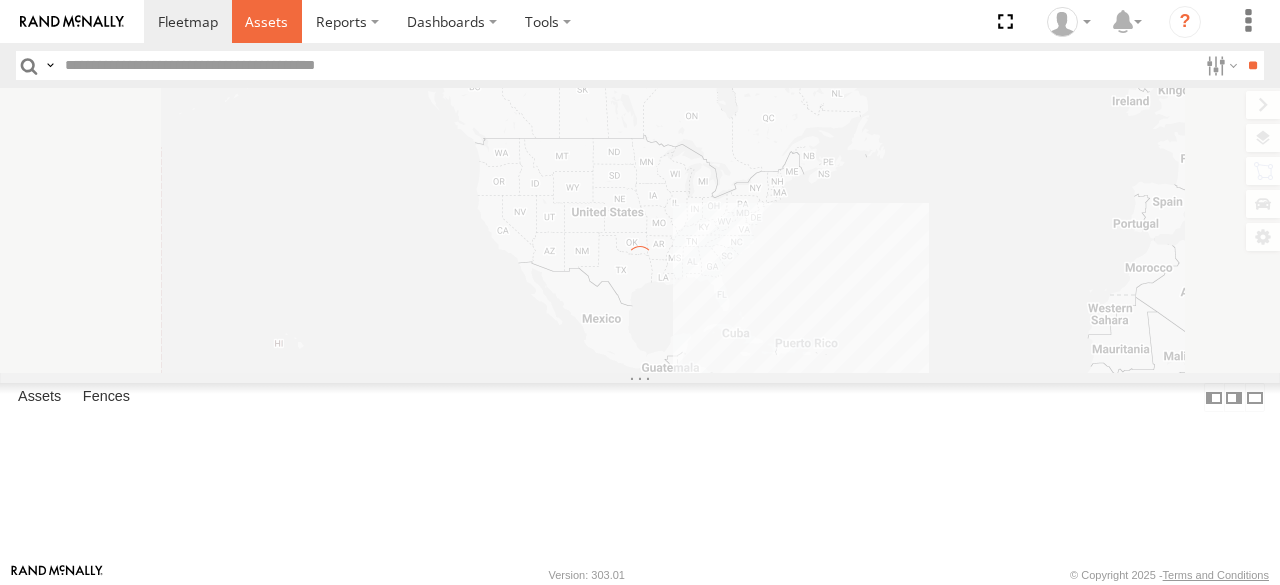 click at bounding box center (266, 21) 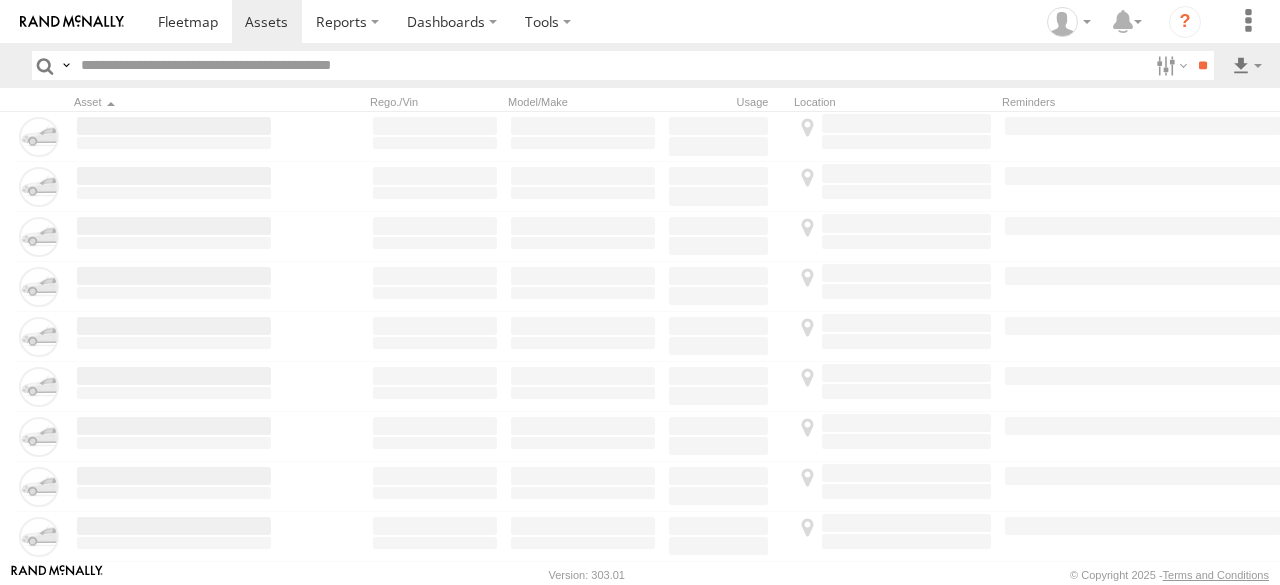 scroll, scrollTop: 0, scrollLeft: 0, axis: both 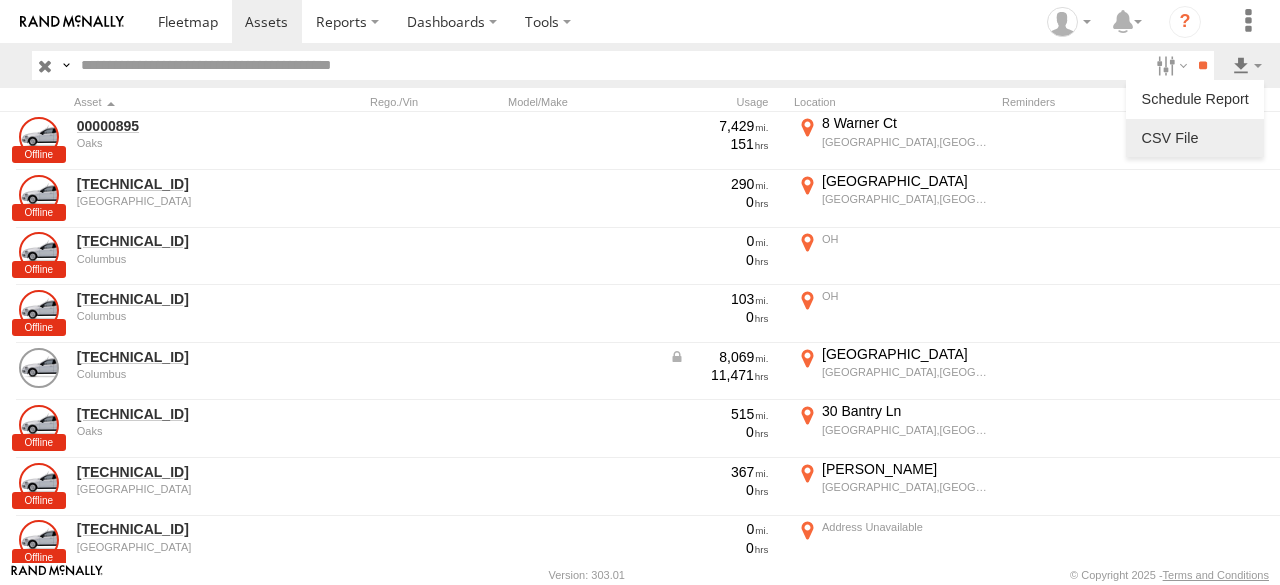 click at bounding box center [1195, 138] 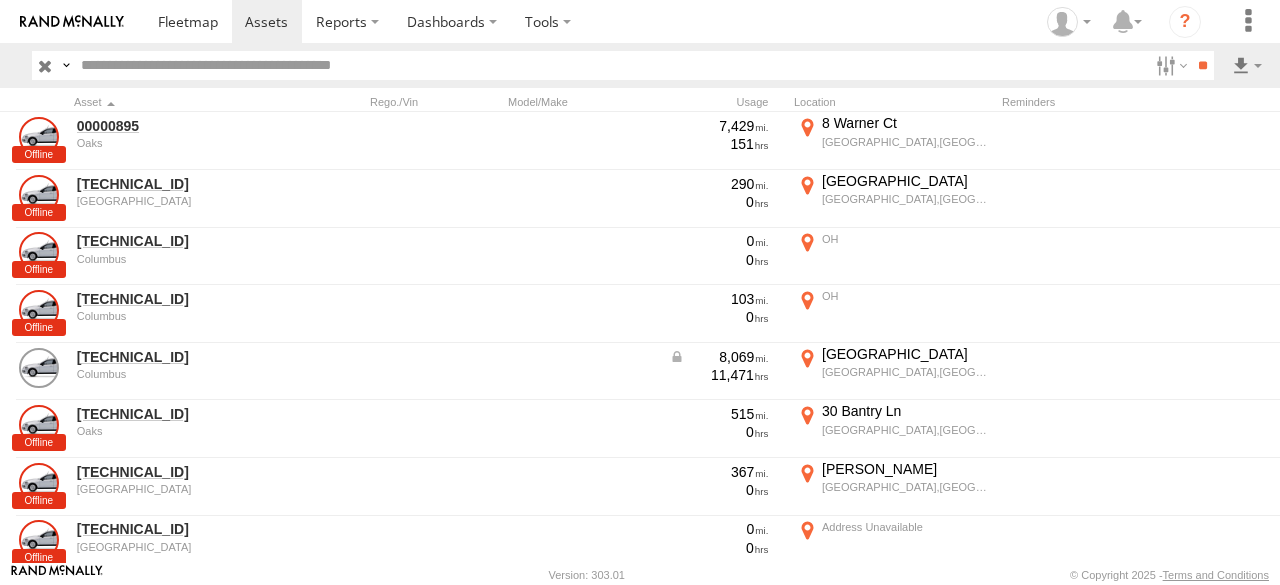 scroll, scrollTop: 0, scrollLeft: 0, axis: both 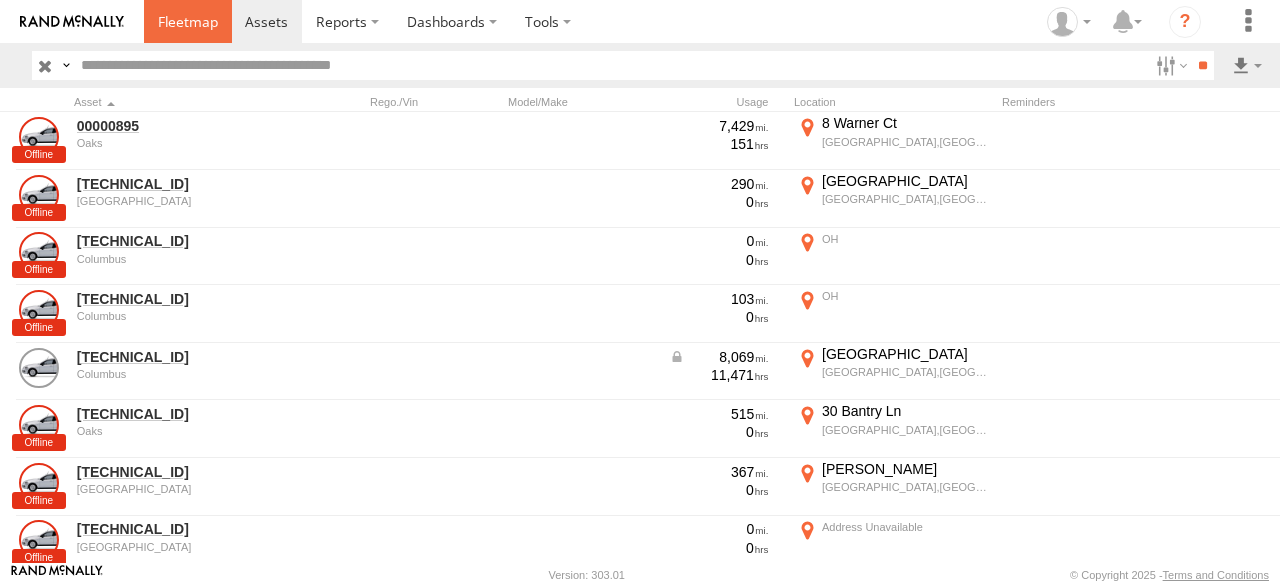 click at bounding box center [188, 21] 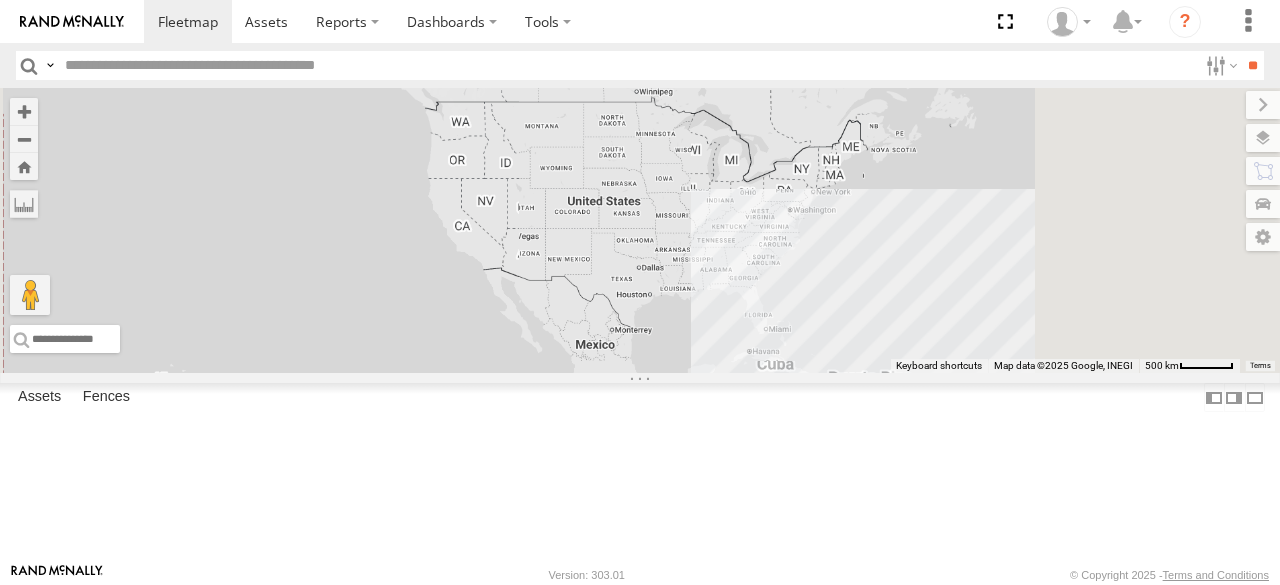 scroll, scrollTop: 0, scrollLeft: 0, axis: both 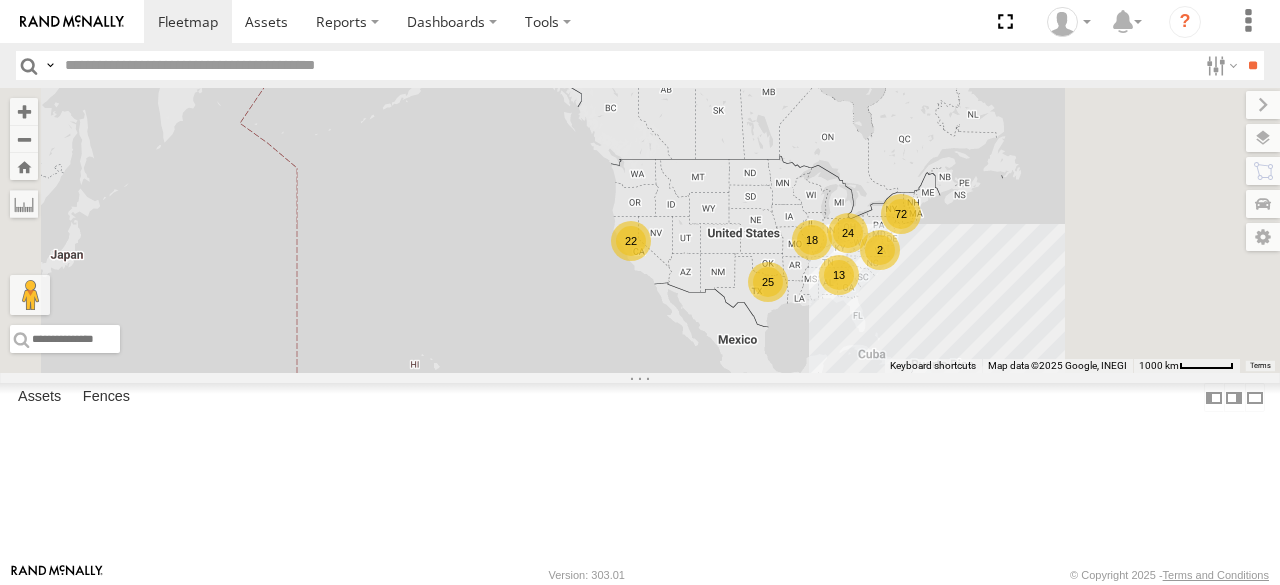 click on "72 24 25 22 13 18 2" at bounding box center (640, 230) 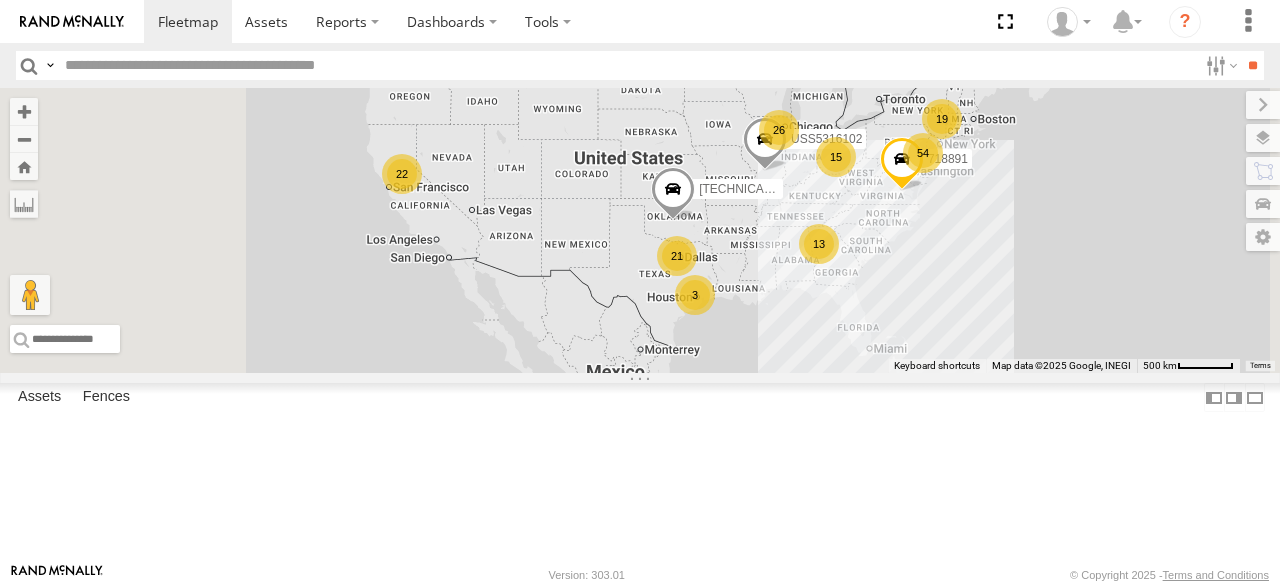 click on "19 15 26 21 54 22 13 USS5316102 3 [TECHNICAL_ID] 718891" at bounding box center [640, 230] 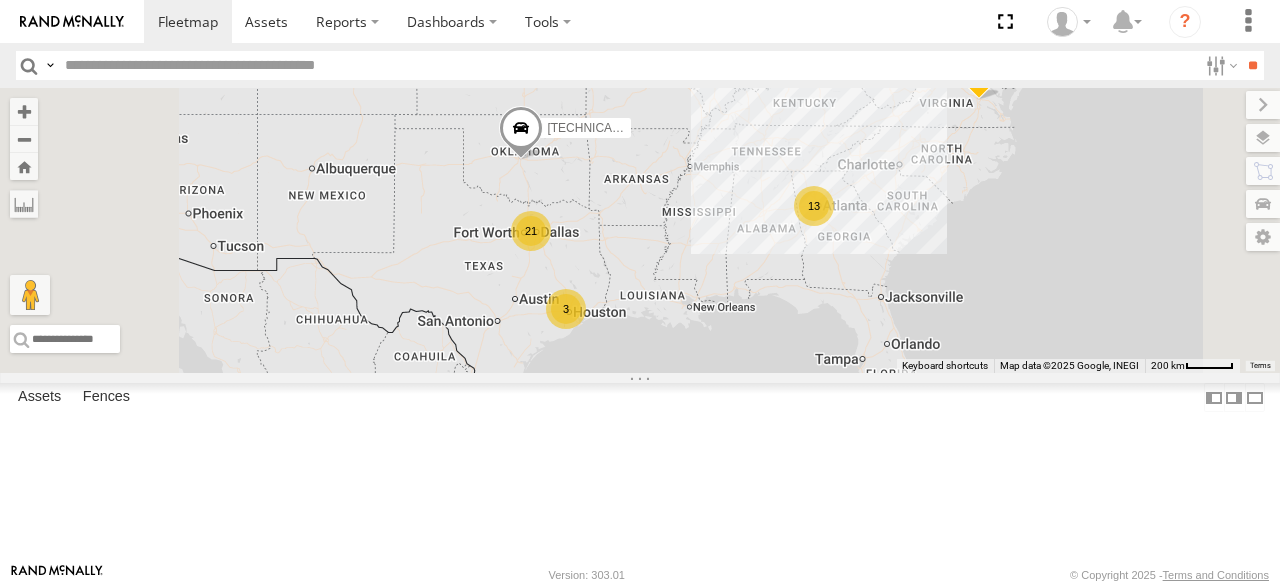 click on "USS5316102 [TECHNICAL_ID] 718891 15 25 21 47 13 7 3" at bounding box center [640, 230] 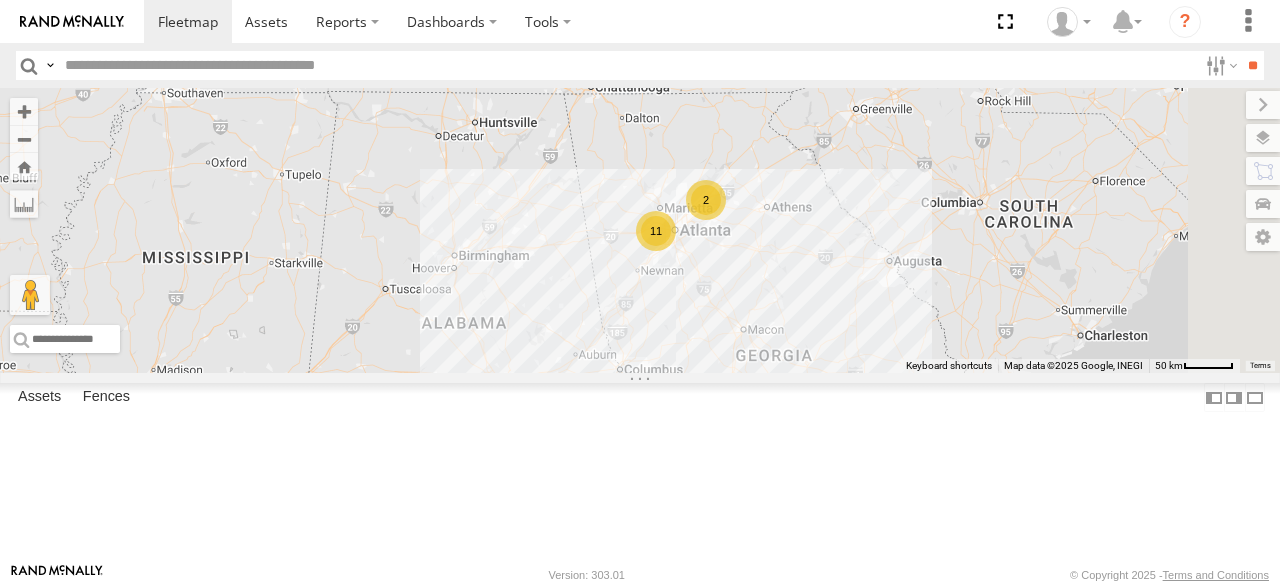 drag, startPoint x: 1107, startPoint y: 245, endPoint x: 947, endPoint y: 456, distance: 264.8037 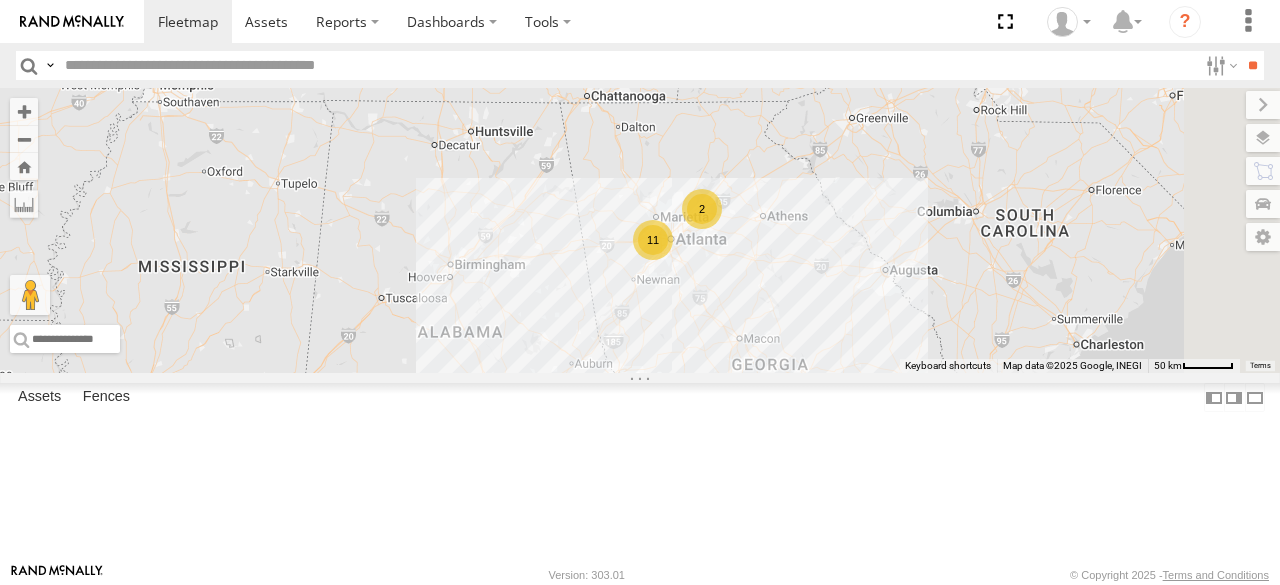 click on "USS5316102 [TECHNICAL_ID] 718891 11 2" at bounding box center [640, 230] 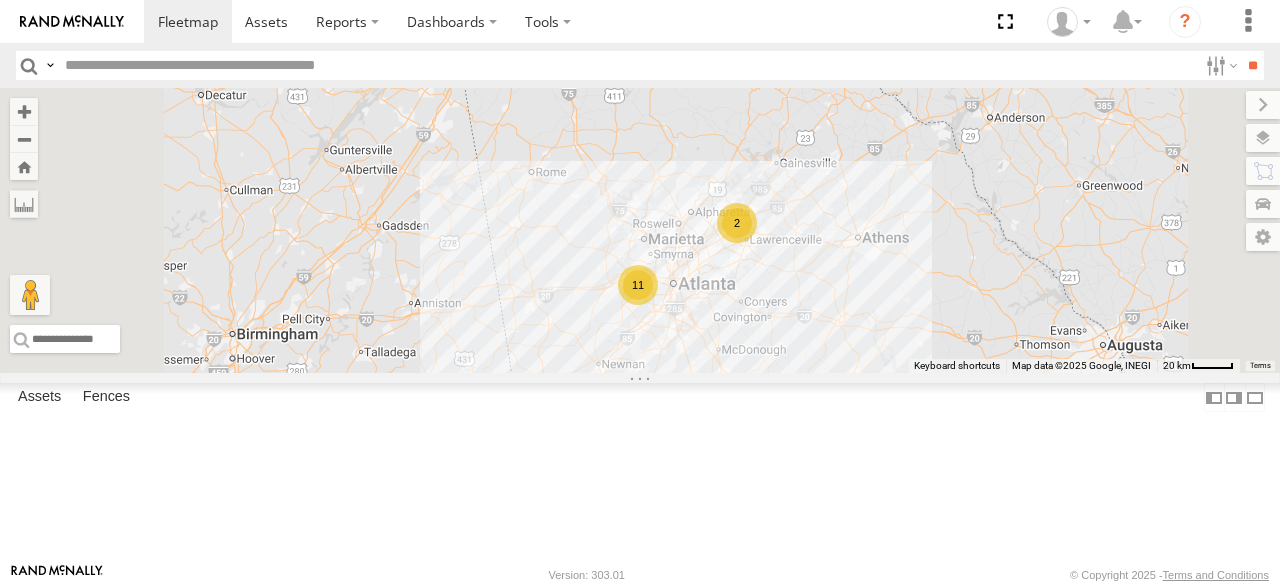 drag, startPoint x: 945, startPoint y: 317, endPoint x: 969, endPoint y: 407, distance: 93.14505 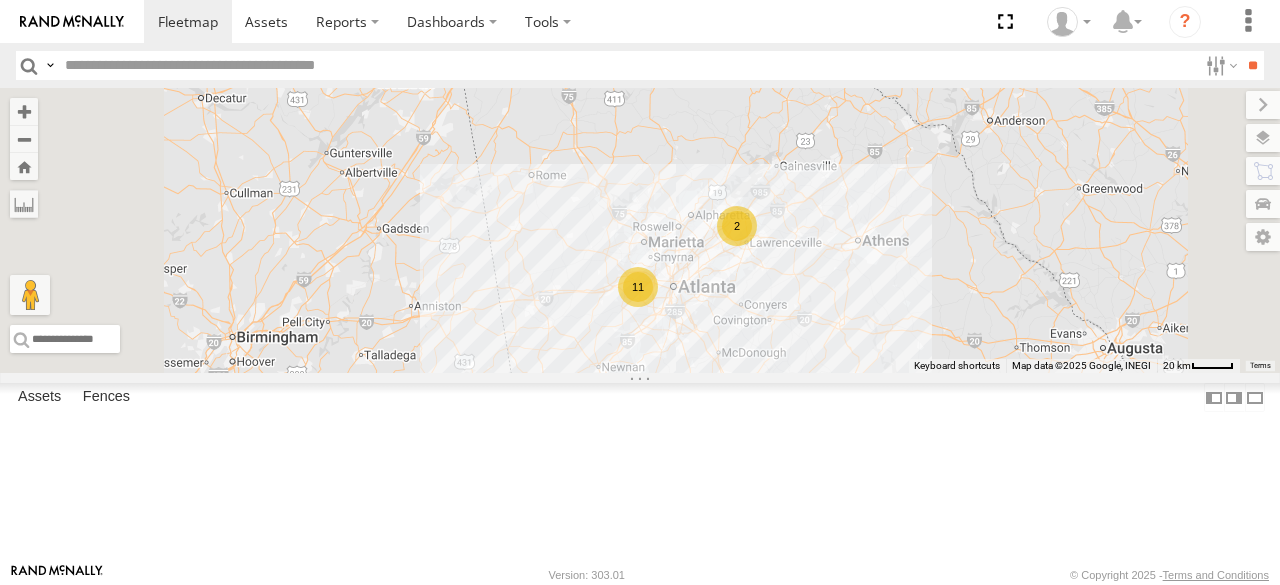 click on "USS5316102 [TECHNICAL_ID] 718891 11 2" at bounding box center (640, 230) 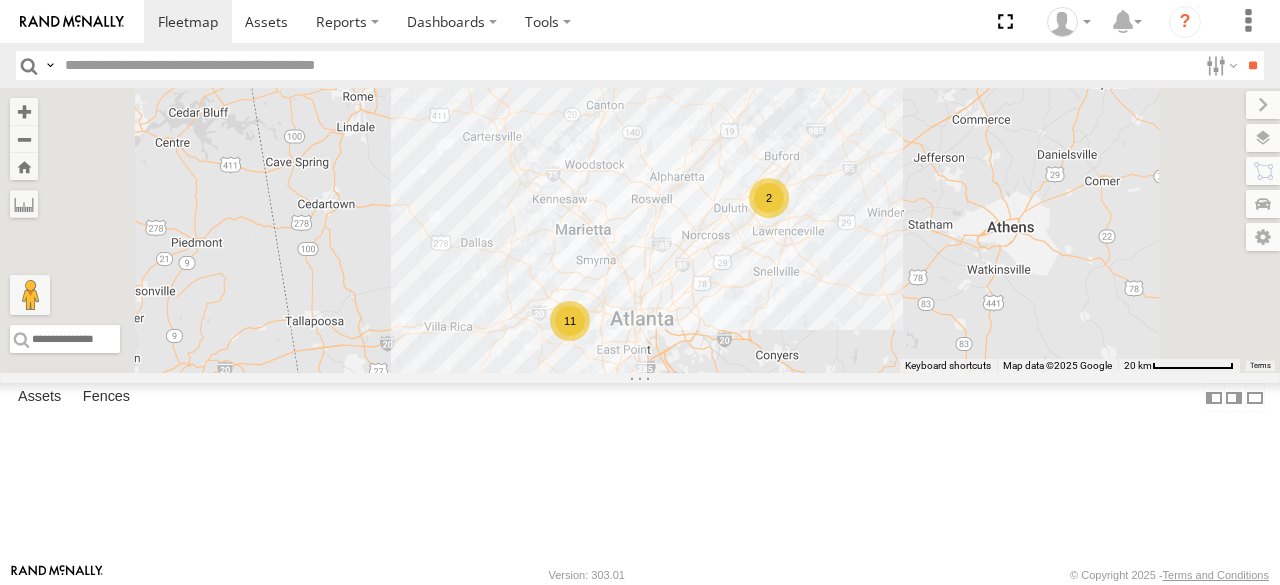 drag, startPoint x: 939, startPoint y: 396, endPoint x: 948, endPoint y: 423, distance: 28.460499 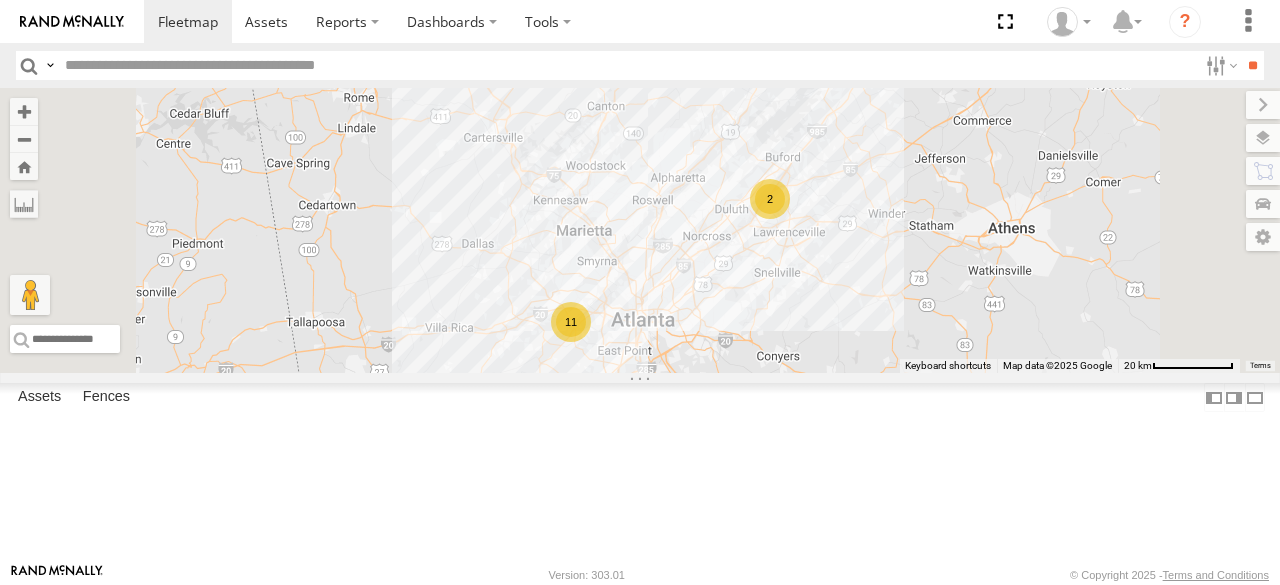 click on "USS5316102 [TECHNICAL_ID] 718891 11 2" at bounding box center [640, 230] 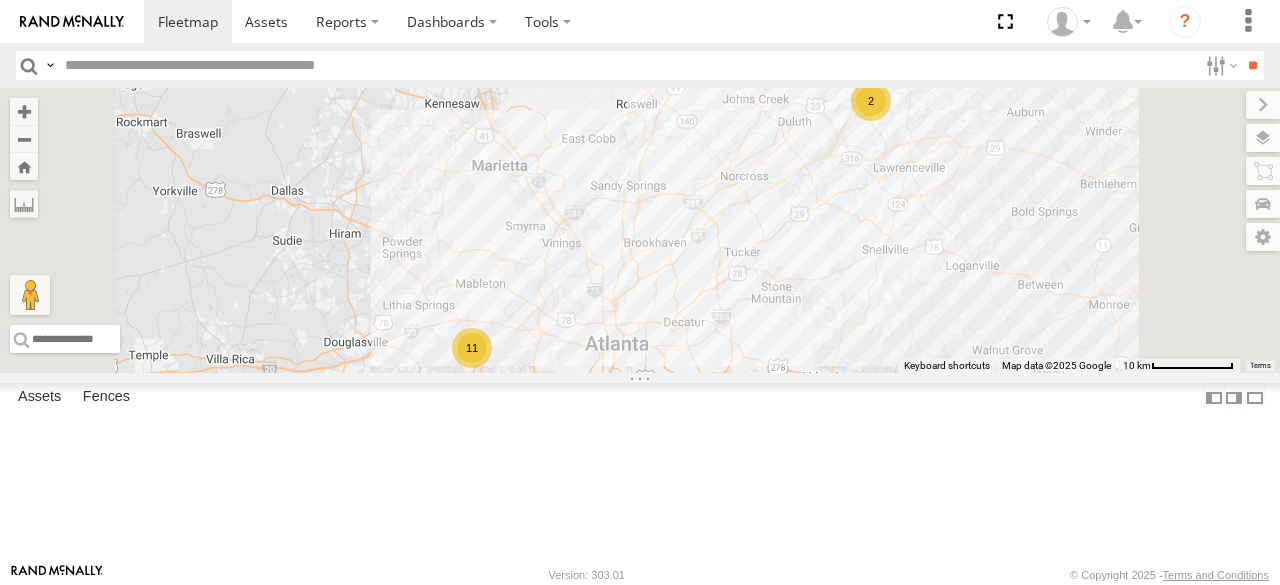 drag, startPoint x: 918, startPoint y: 345, endPoint x: 948, endPoint y: 378, distance: 44.598206 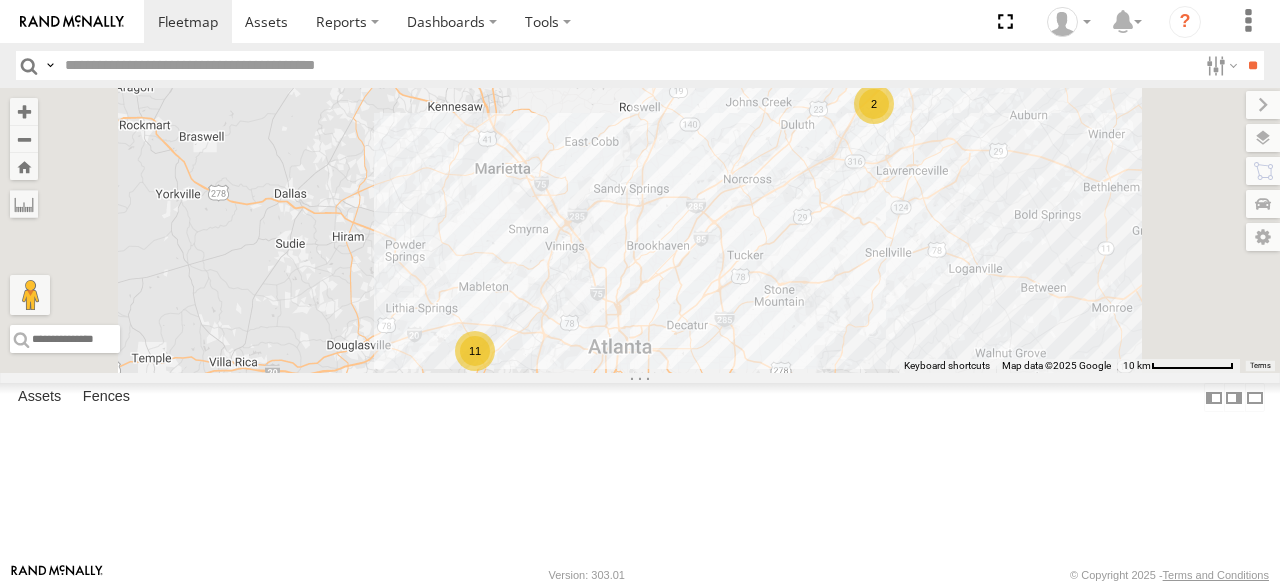 click on "2" at bounding box center (874, 104) 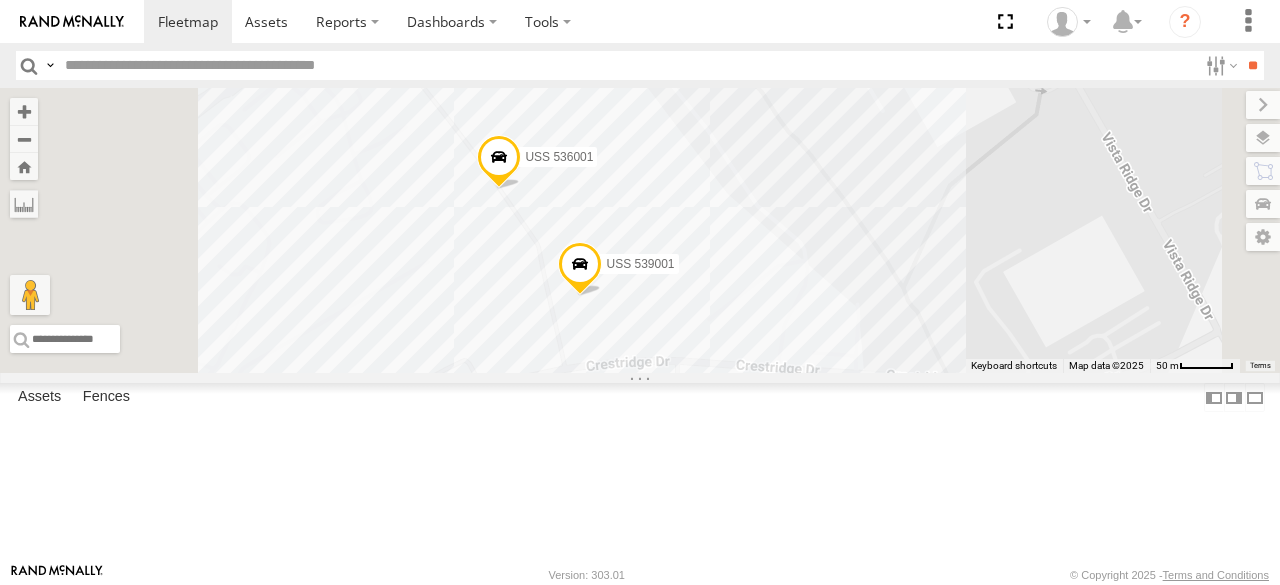 click at bounding box center (499, 162) 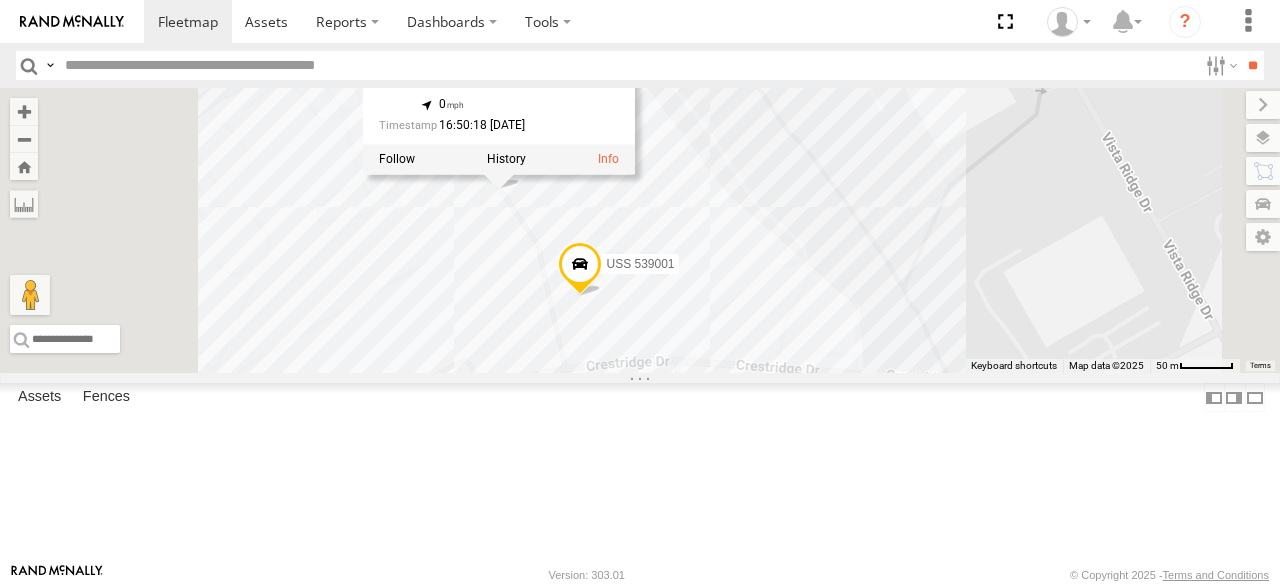 click on "USS5316102 [TECHNICAL_ID] 718891 USS 539001 USS 536001 USS 536001 Atlanta ATL 34.02778 ,  -84.03943 0 16:50:18 [DATE]" at bounding box center (640, 230) 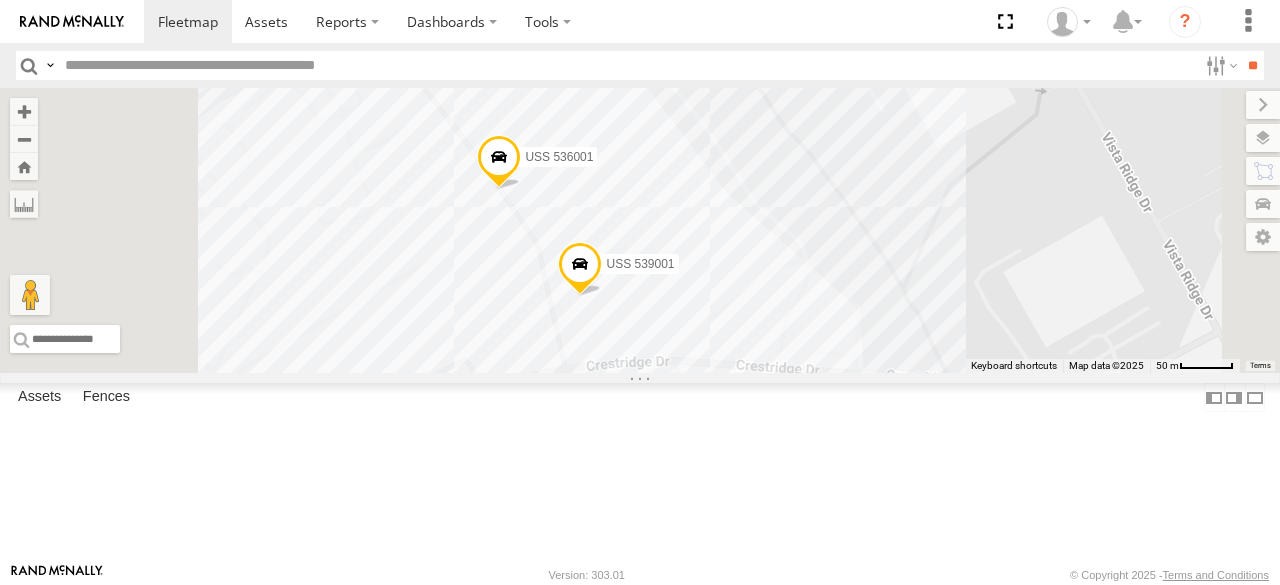 click at bounding box center (580, 269) 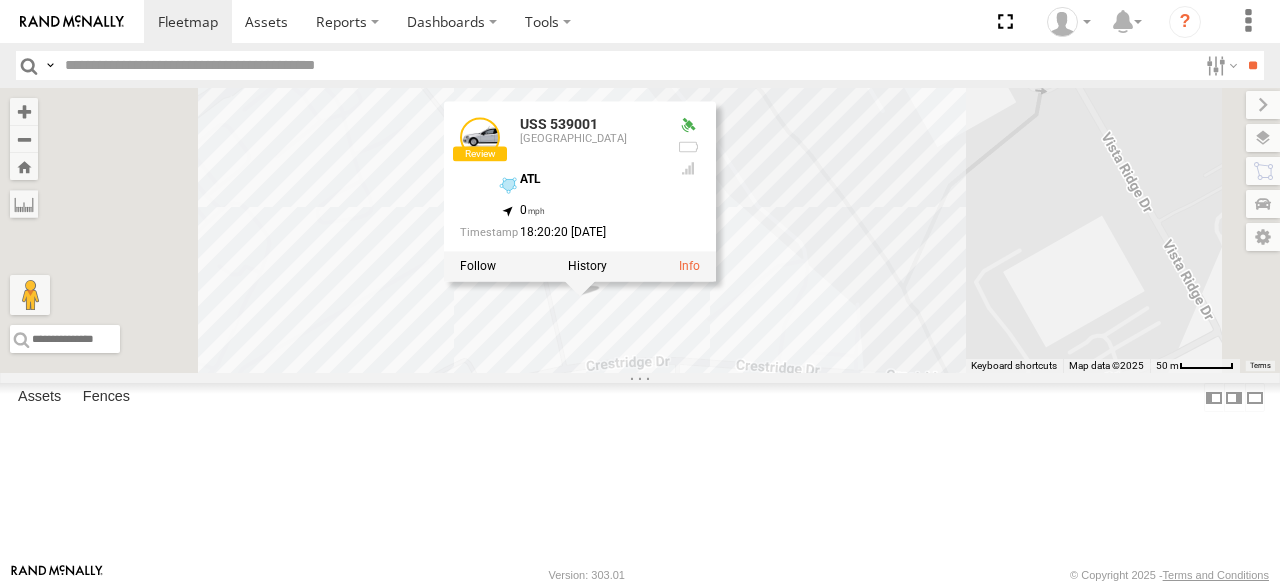click on "USS5316102 [TECHNICAL_ID] 718891 USS 539001 USS 536001 USS 539001 Atlanta ATL 34.02683 ,  -84.03856 0 18:20:20 [DATE]" at bounding box center (640, 230) 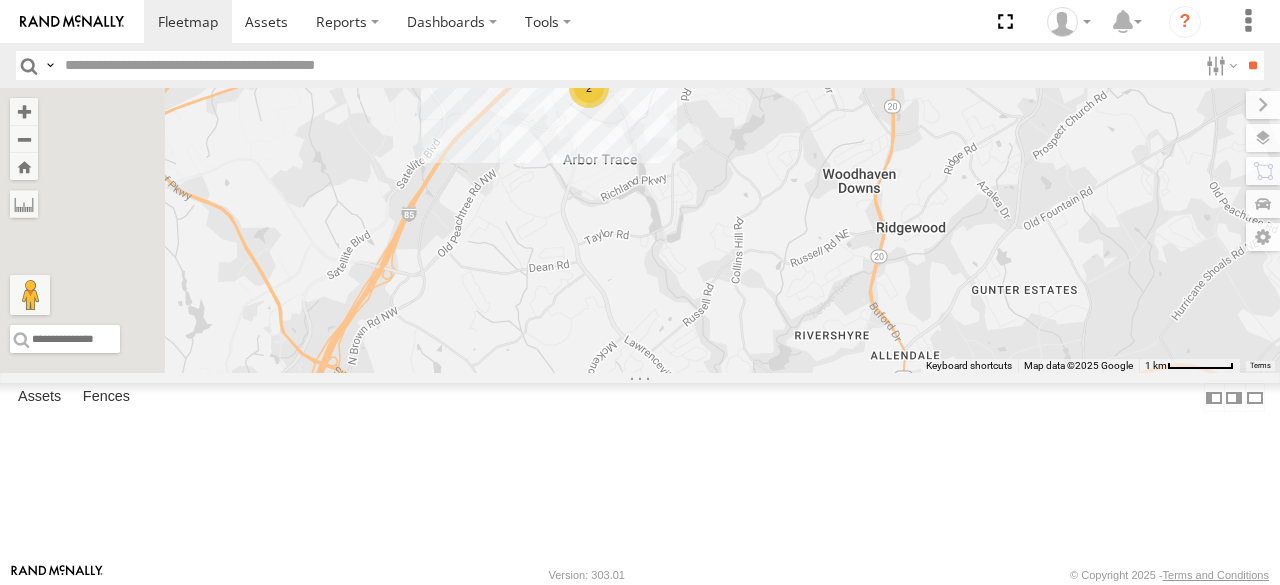 drag, startPoint x: 814, startPoint y: 445, endPoint x: 1060, endPoint y: 155, distance: 380.28412 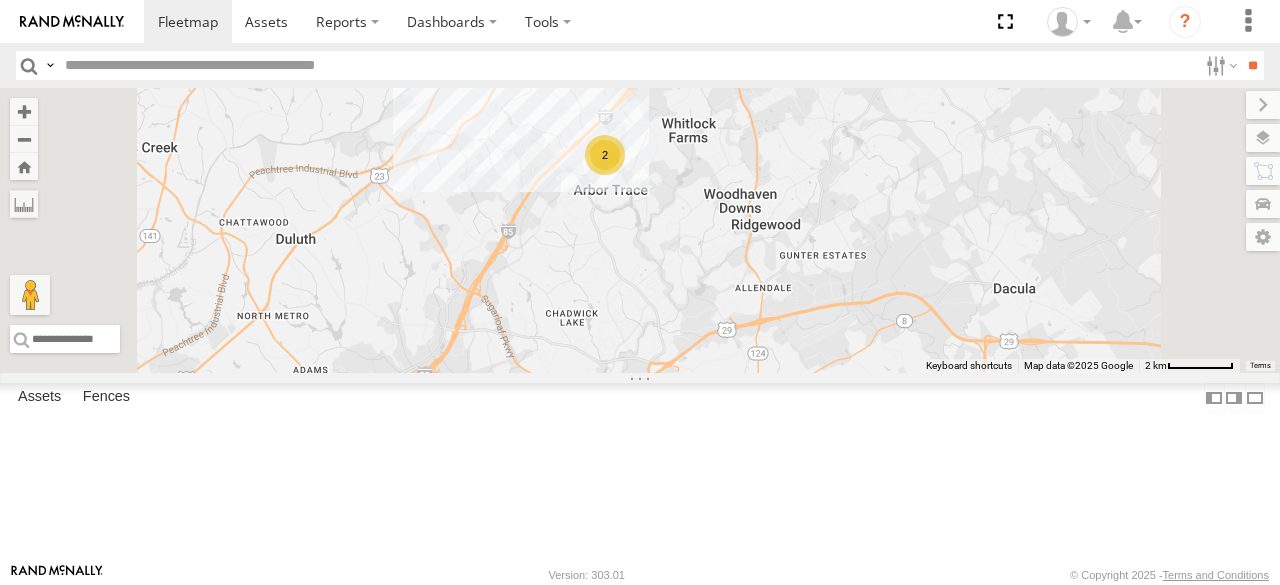 drag, startPoint x: 786, startPoint y: 389, endPoint x: 918, endPoint y: 239, distance: 199.8099 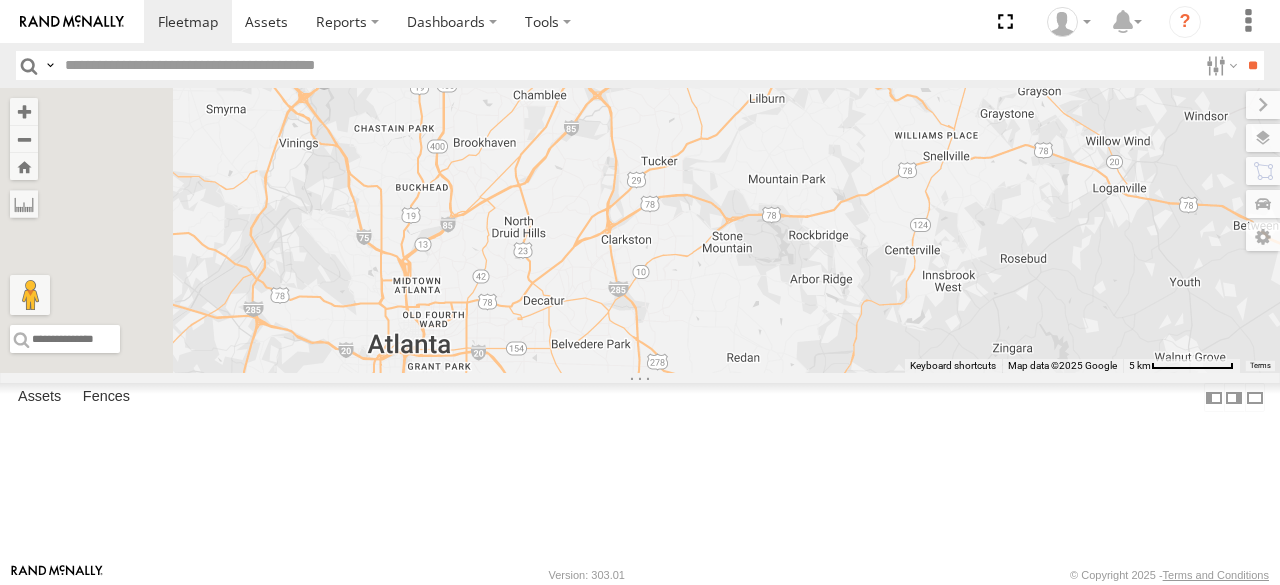 drag, startPoint x: 792, startPoint y: 359, endPoint x: 1088, endPoint y: 110, distance: 386.80356 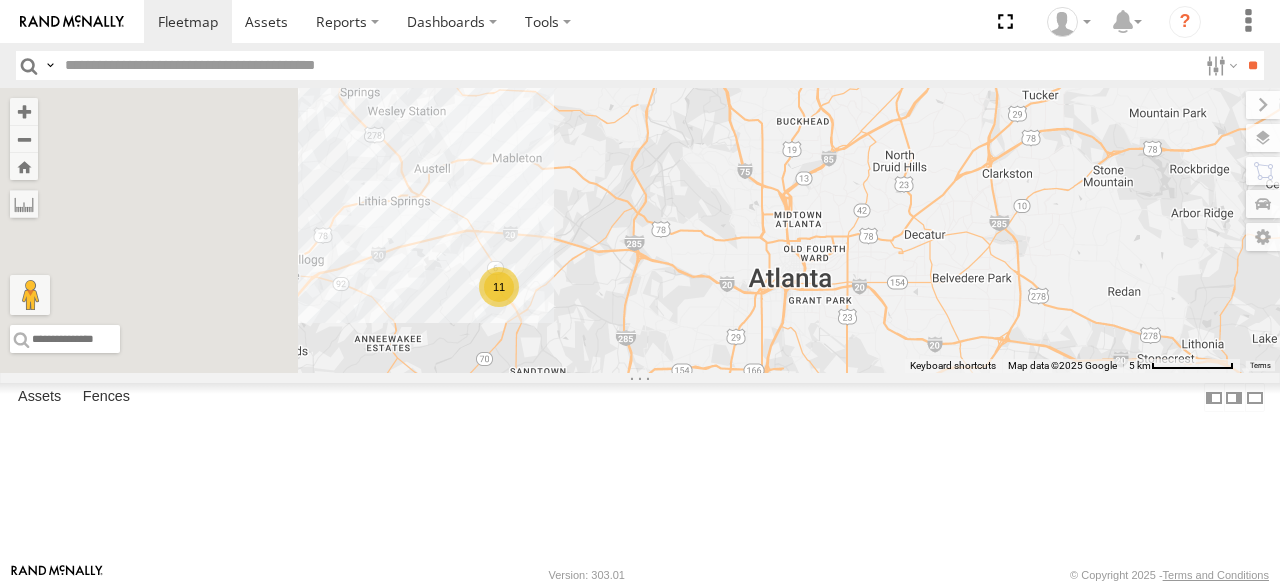 drag, startPoint x: 961, startPoint y: 273, endPoint x: 1031, endPoint y: 254, distance: 72.53275 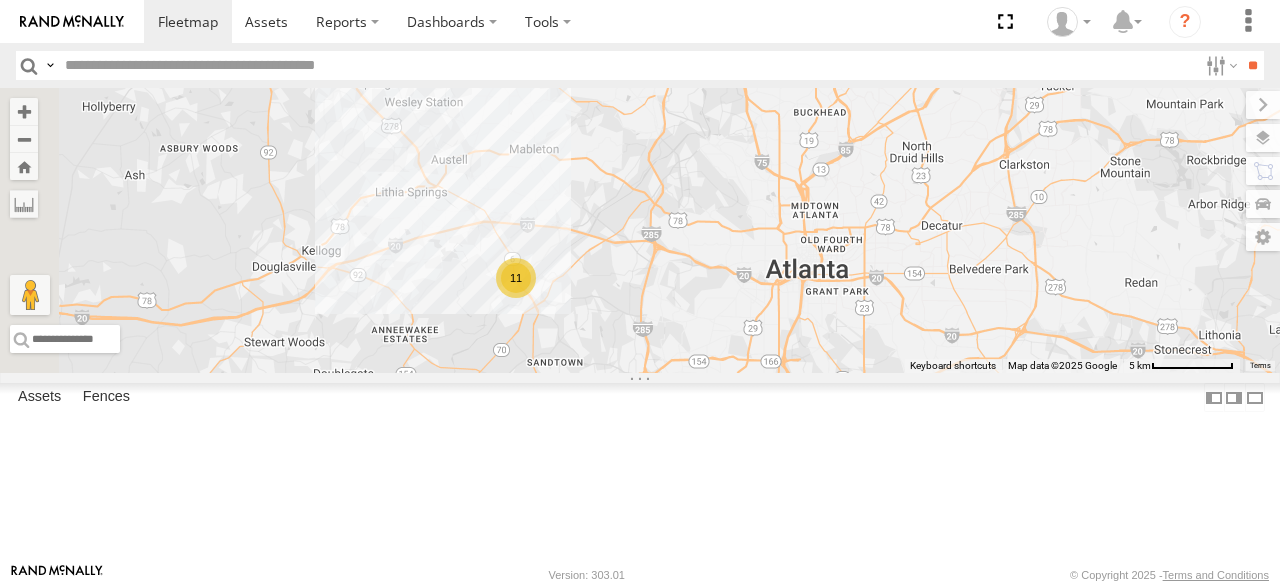 click on "11" at bounding box center [516, 278] 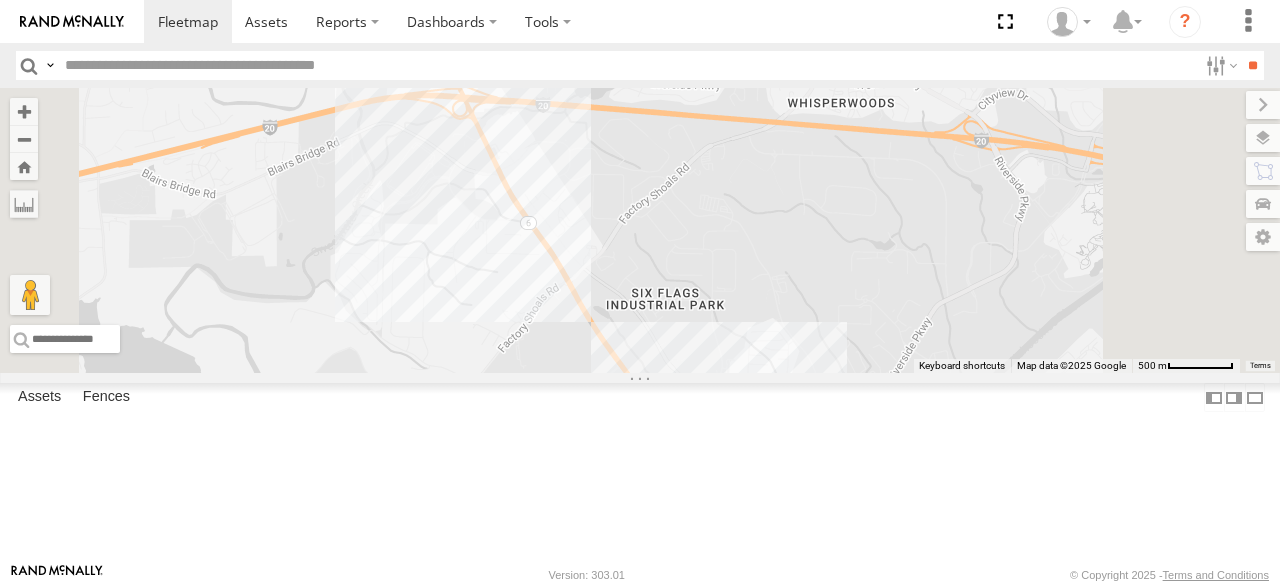 drag, startPoint x: 874, startPoint y: 181, endPoint x: 910, endPoint y: 493, distance: 314.07007 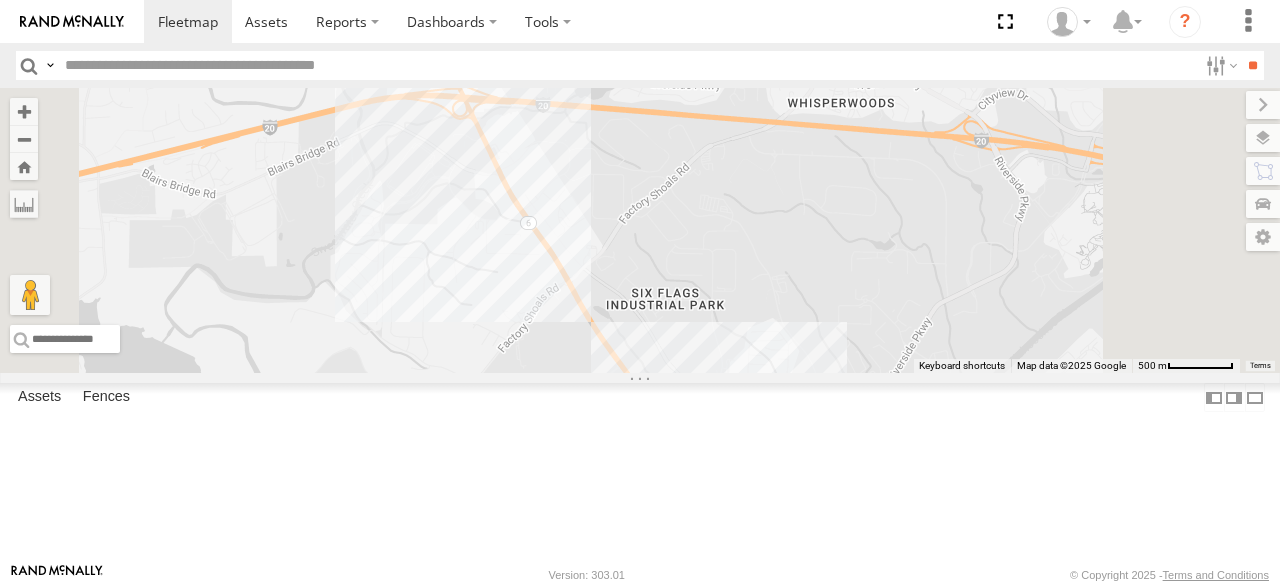 click on "USS5316102 [TECHNICAL_ID] 718891 USS 539204 10" at bounding box center [640, 230] 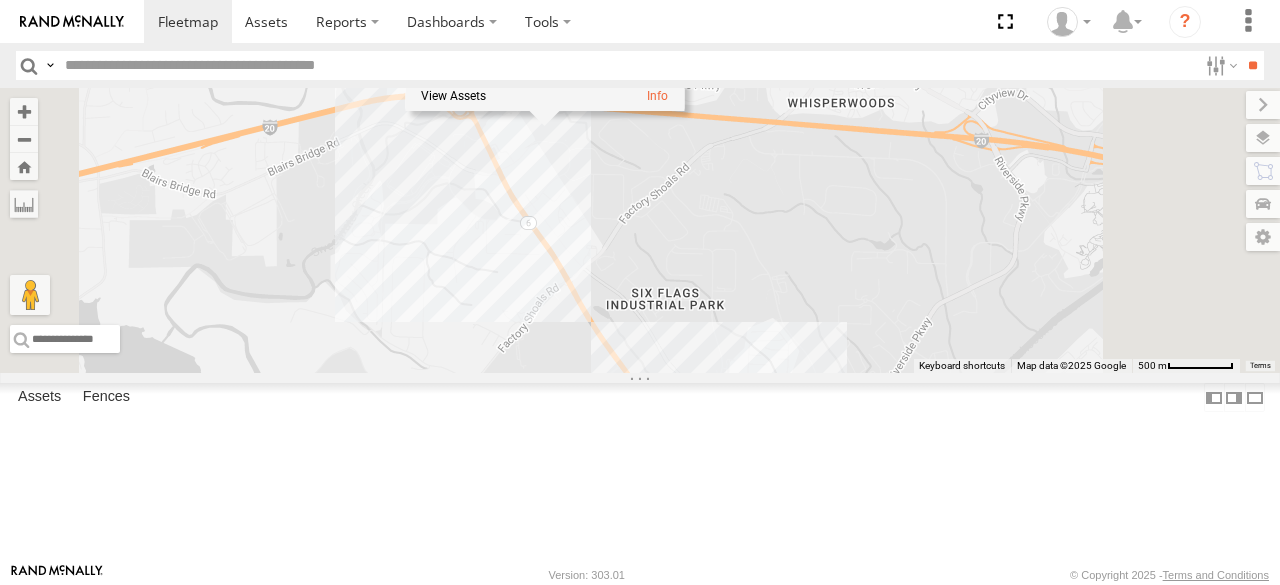 click on "USS5316102 [TECHNICAL_ID] 718891 USS 539204 10 Penske 0" at bounding box center (640, 230) 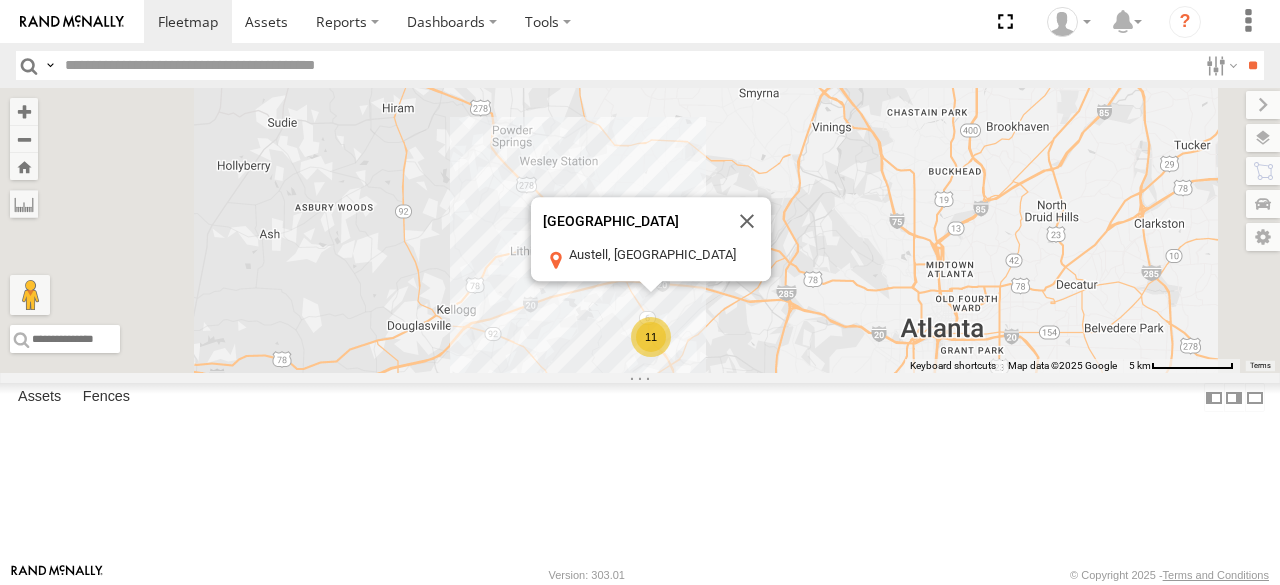 click on "11" at bounding box center (651, 337) 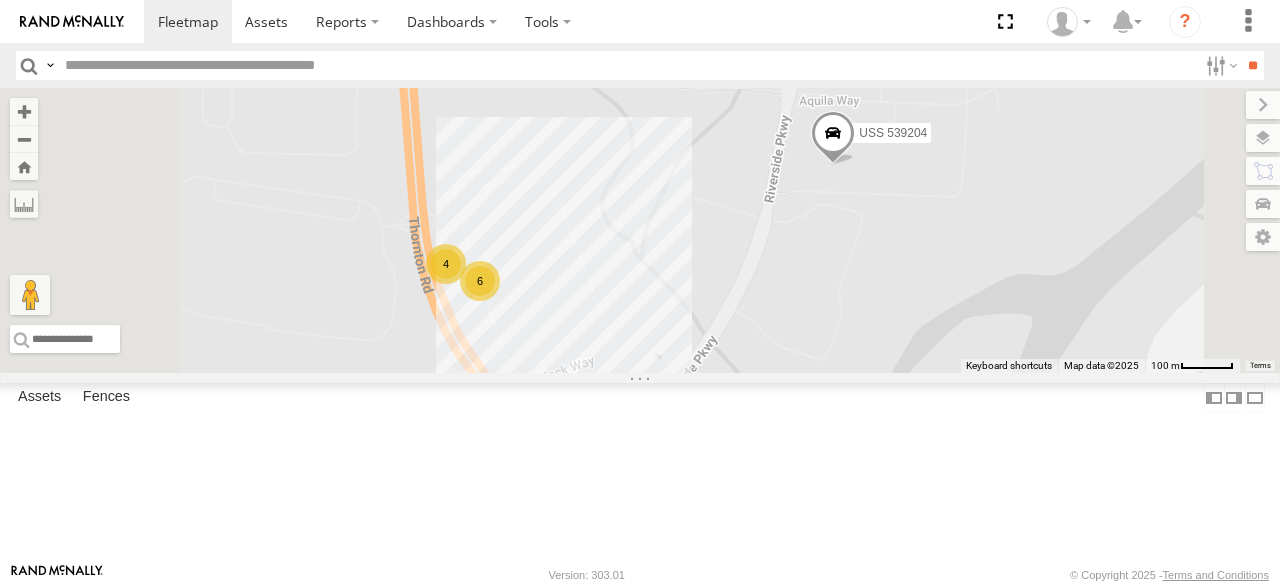 click on "USS5316102 [TECHNICAL_ID] 718891 4 USS 539204 [GEOGRAPHIC_DATA]              View on Google Maps" at bounding box center [640, 230] 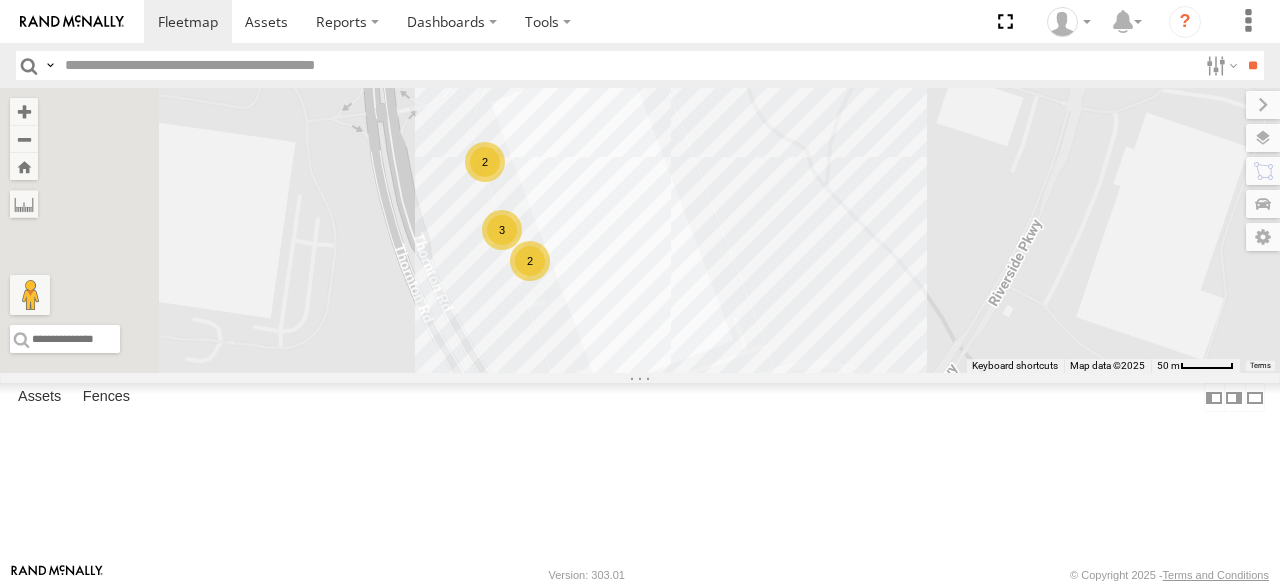 drag, startPoint x: 878, startPoint y: 389, endPoint x: 1118, endPoint y: 344, distance: 244.18231 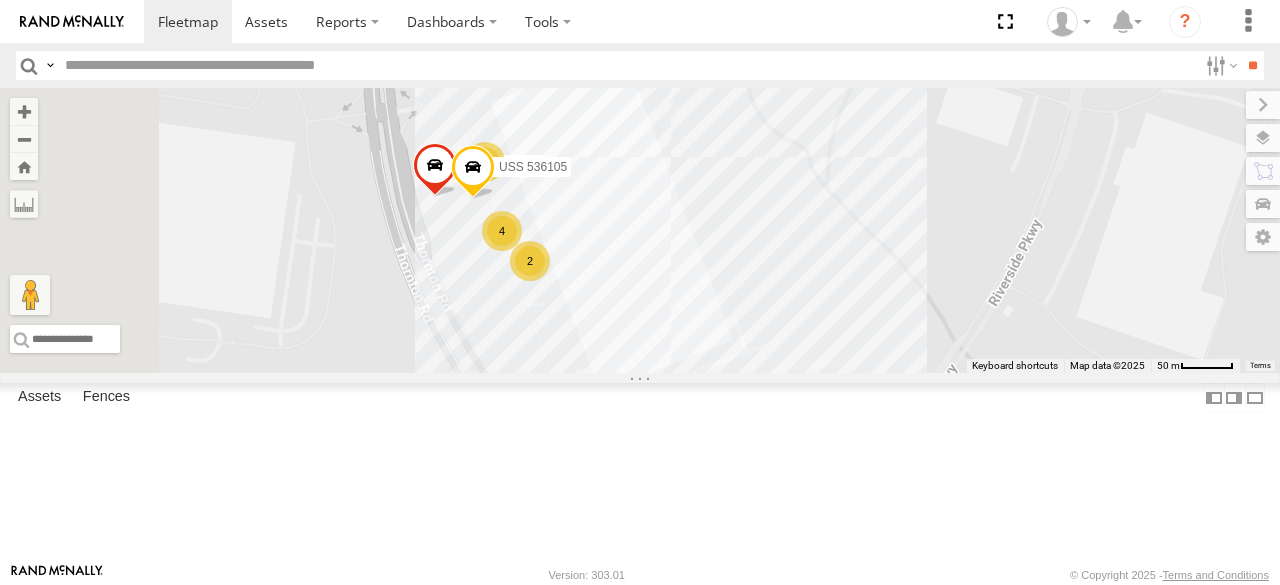 click on "USS5316102 [TECHNICAL_ID] 718891 USS 539204 4 2 2 [TECHNICAL_ID] USS 536105     [GEOGRAPHIC_DATA] on Google Maps" at bounding box center (640, 230) 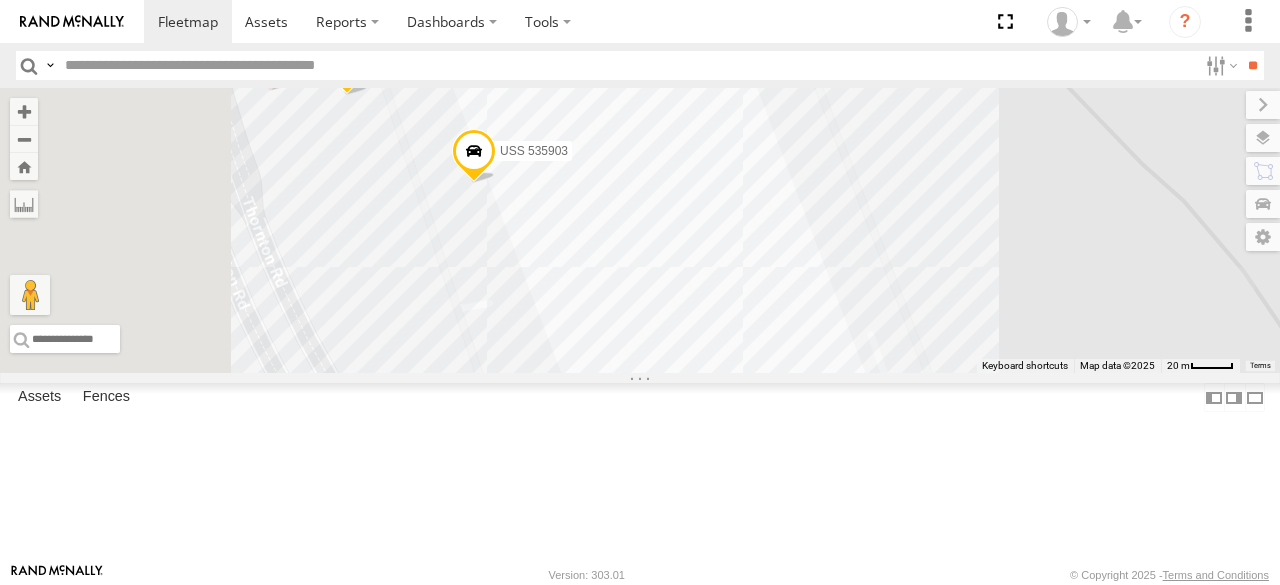 drag, startPoint x: 1099, startPoint y: 329, endPoint x: 1279, endPoint y: 263, distance: 191.71854 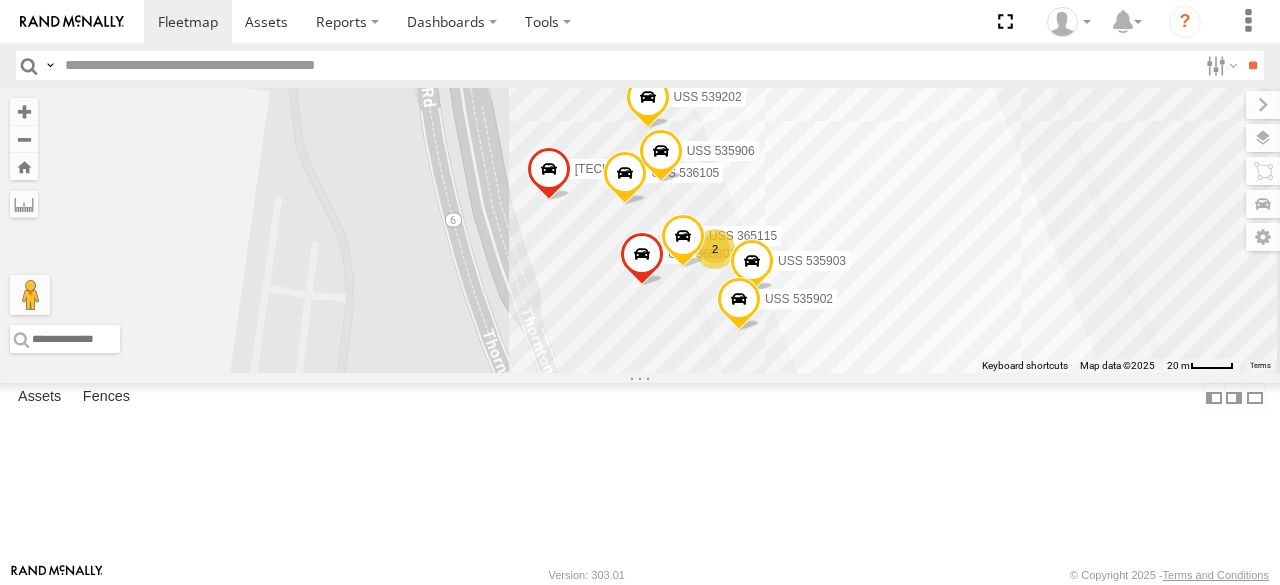 drag, startPoint x: 912, startPoint y: 354, endPoint x: 1185, endPoint y: 481, distance: 301.09467 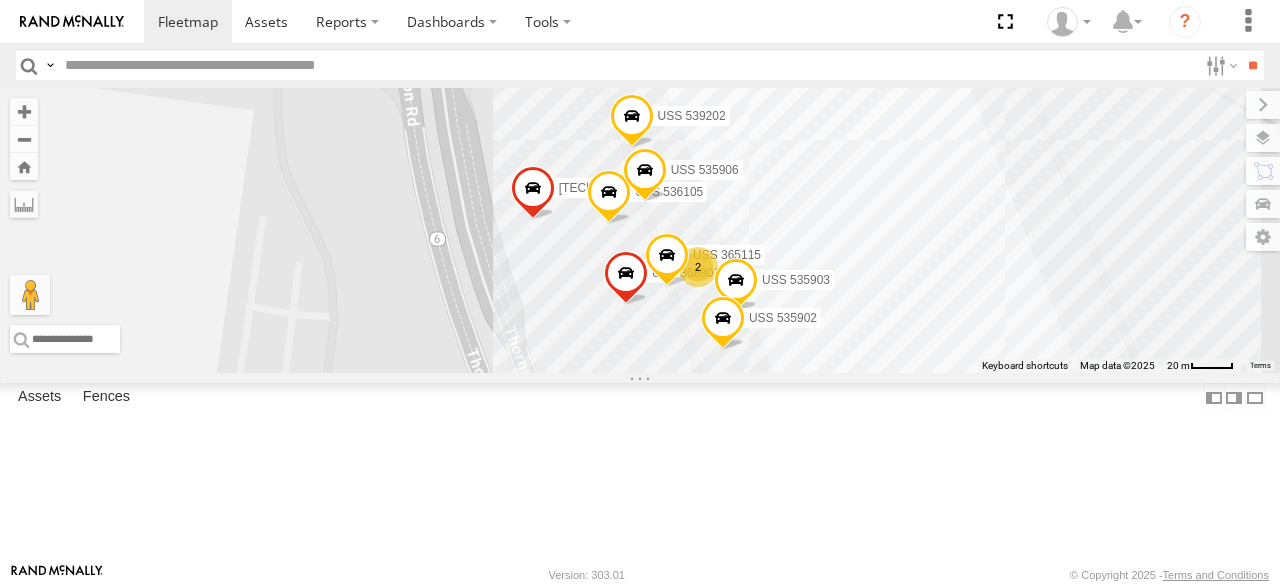 click at bounding box center [533, 193] 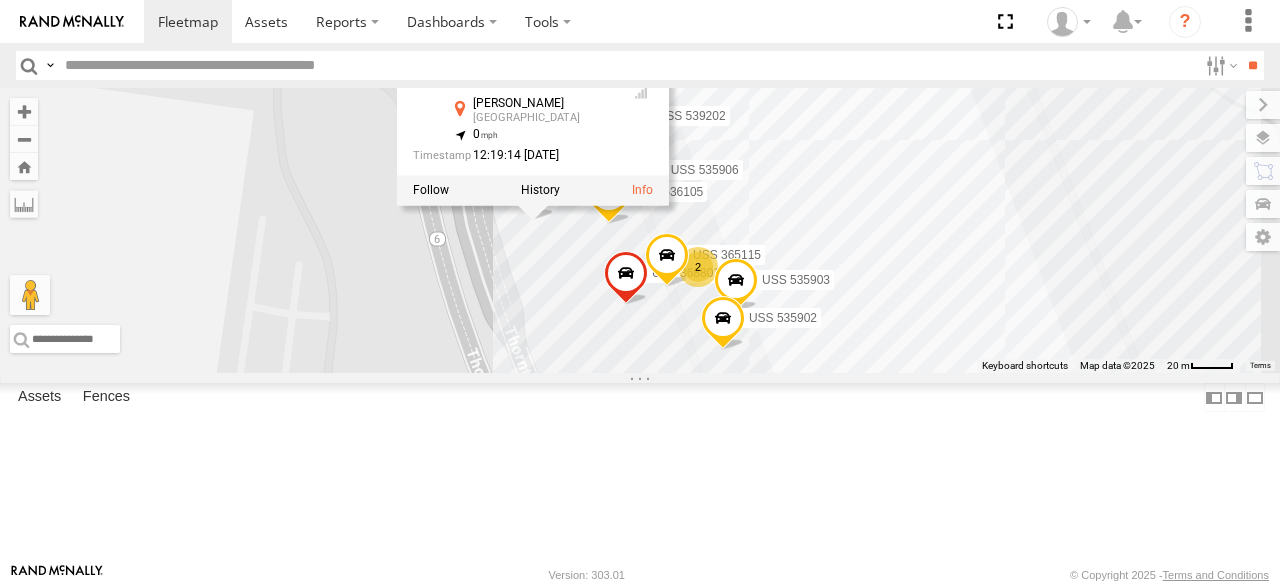 click on "USS5316102 [TECHNICAL_ID] 718891 USS 539204 [TECHNICAL_ID] USS 536105 USS 535903 USS 368801 USS 365115 USS 539202 USS 535902 USS 535906 2 [TECHNICAL_ID] [GEOGRAPHIC_DATA][PERSON_NAME] 33.74454 ,  -84.58902 0 12:19:14 [DATE]     [GEOGRAPHIC_DATA], [GEOGRAPHIC_DATA]              View on Google Maps" at bounding box center (640, 230) 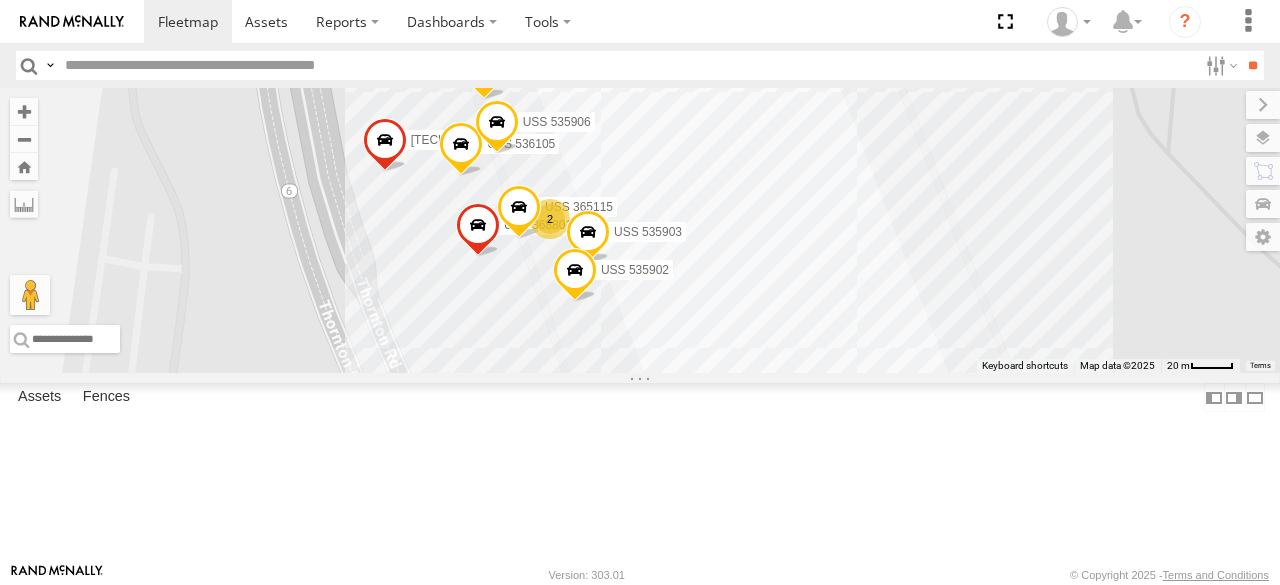 drag, startPoint x: 792, startPoint y: 341, endPoint x: 642, endPoint y: 293, distance: 157.49286 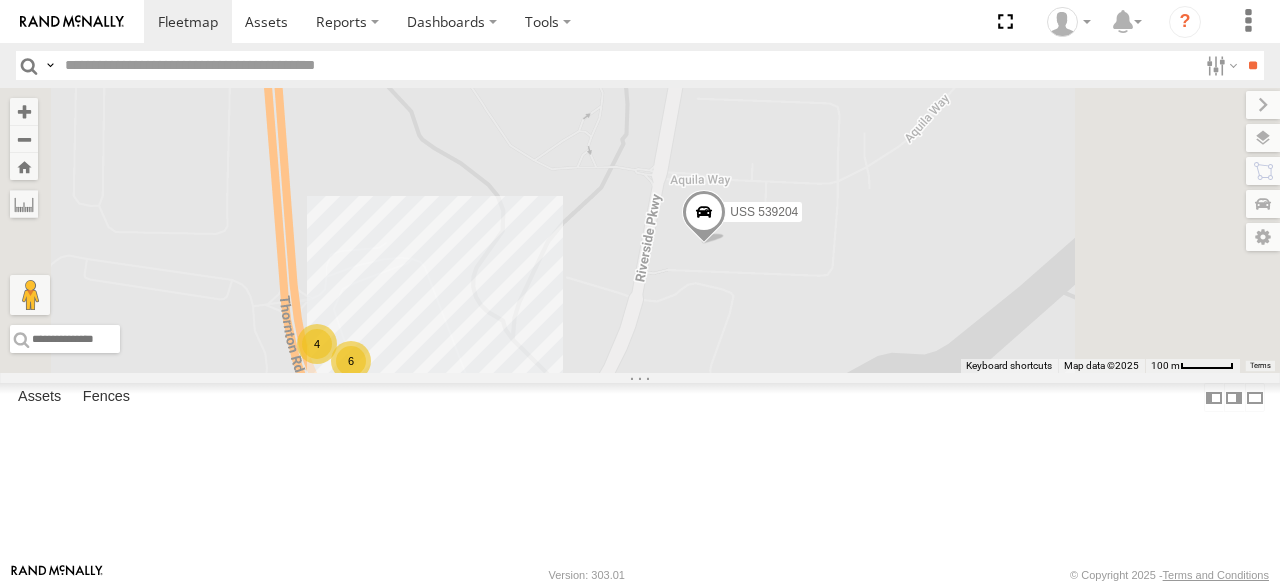 drag, startPoint x: 1001, startPoint y: 243, endPoint x: 938, endPoint y: 394, distance: 163.6154 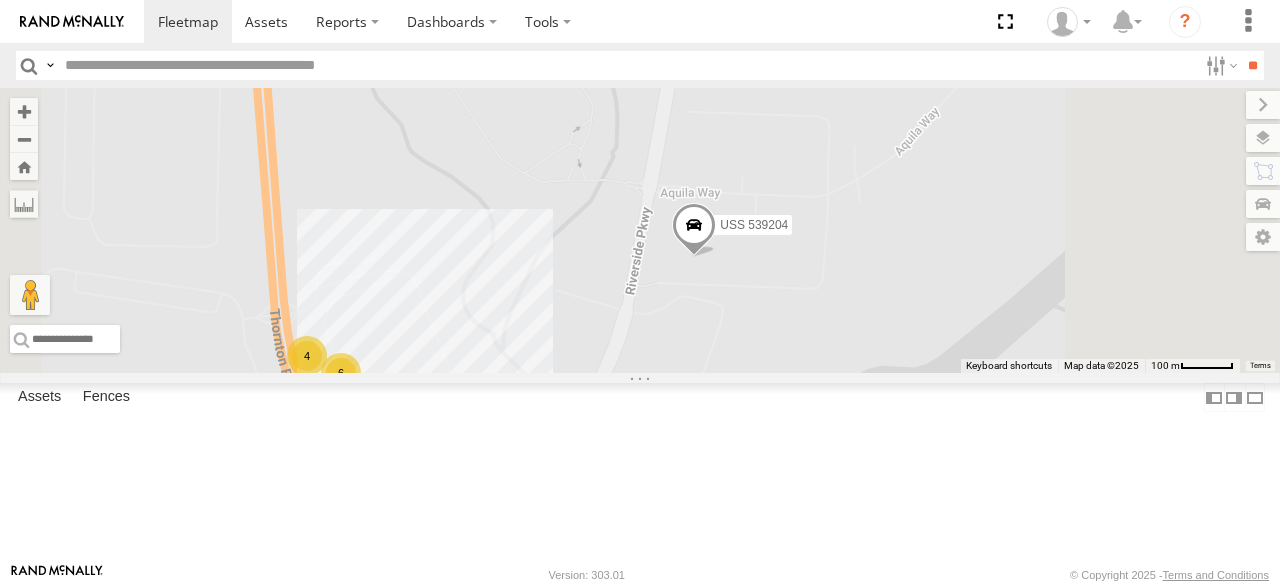 click at bounding box center (694, 229) 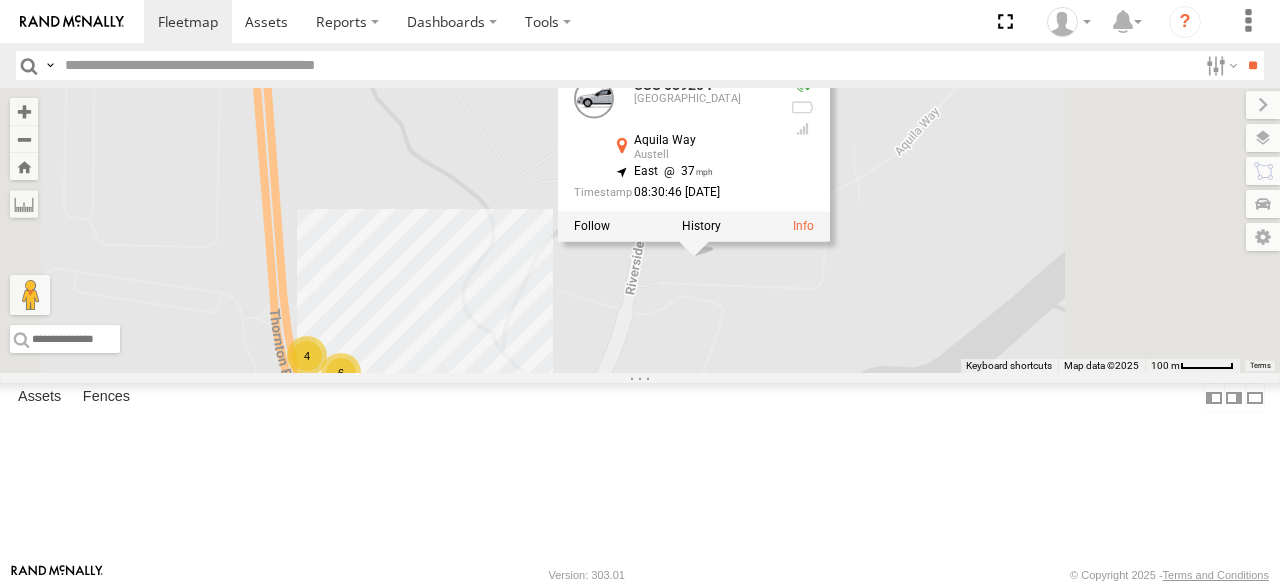 click on "USS5316102 [TECHNICAL_ID] 718891 USS 539204 4 6 USS 539204 [GEOGRAPHIC_DATA] 33.74633 ,  -84.58071 East 37 08:30:46 [DATE]     [STREET_ADDRESS]              View on Google Maps" at bounding box center (640, 230) 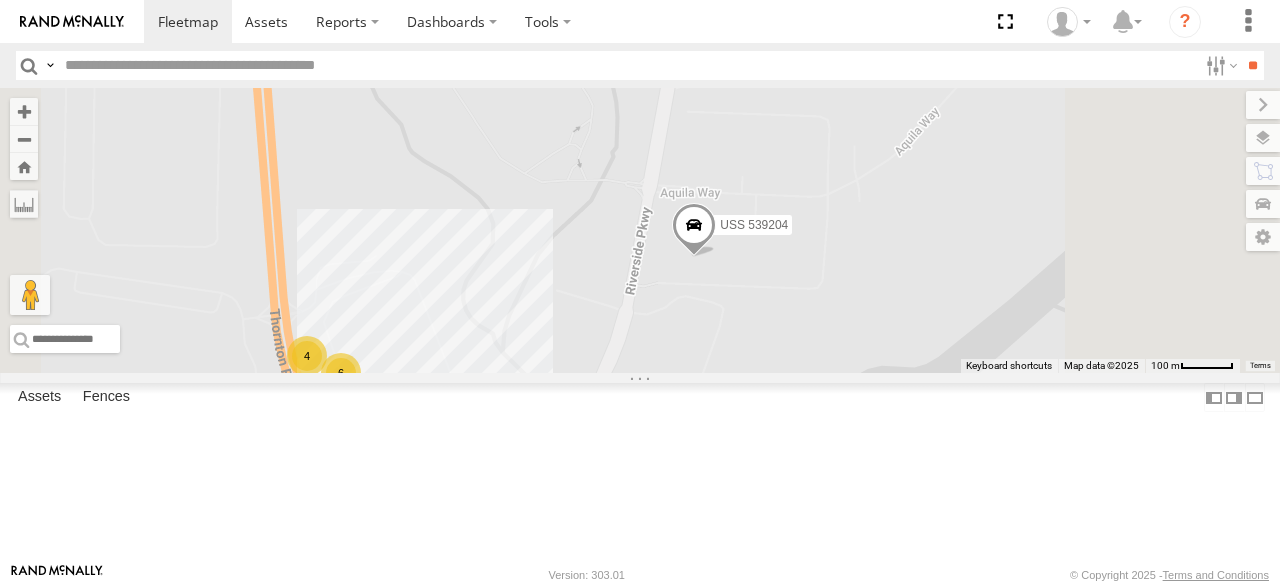 click on "USS5316102 [TECHNICAL_ID] 718891 USS 539204 4 [GEOGRAPHIC_DATA] on Google Maps" at bounding box center (640, 230) 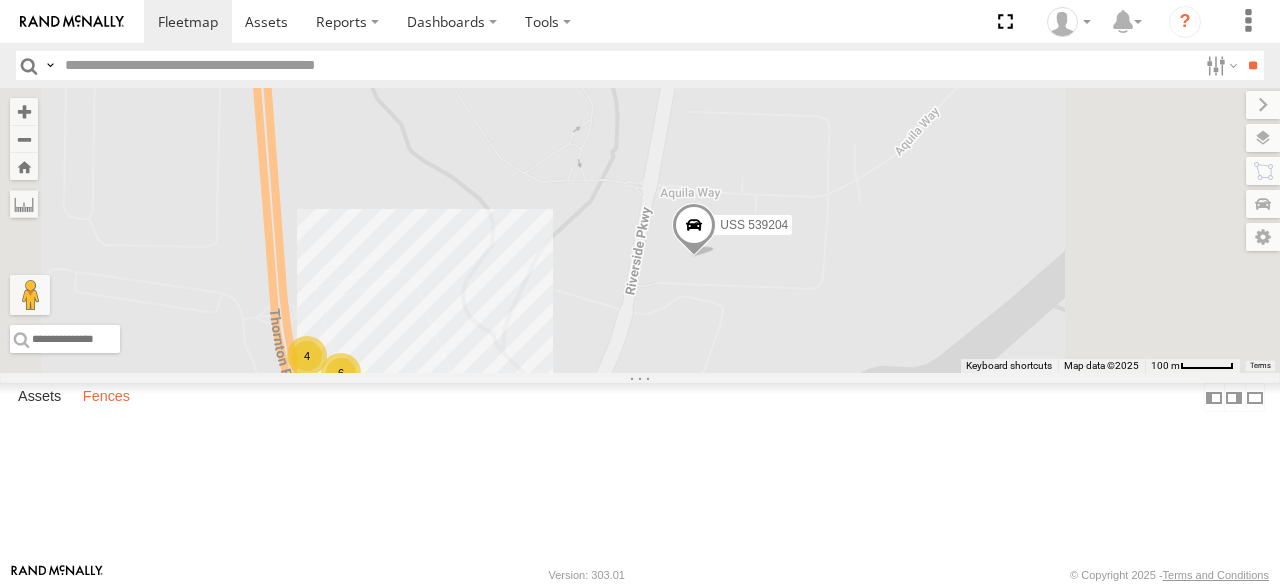 click on "Fences" at bounding box center [106, 398] 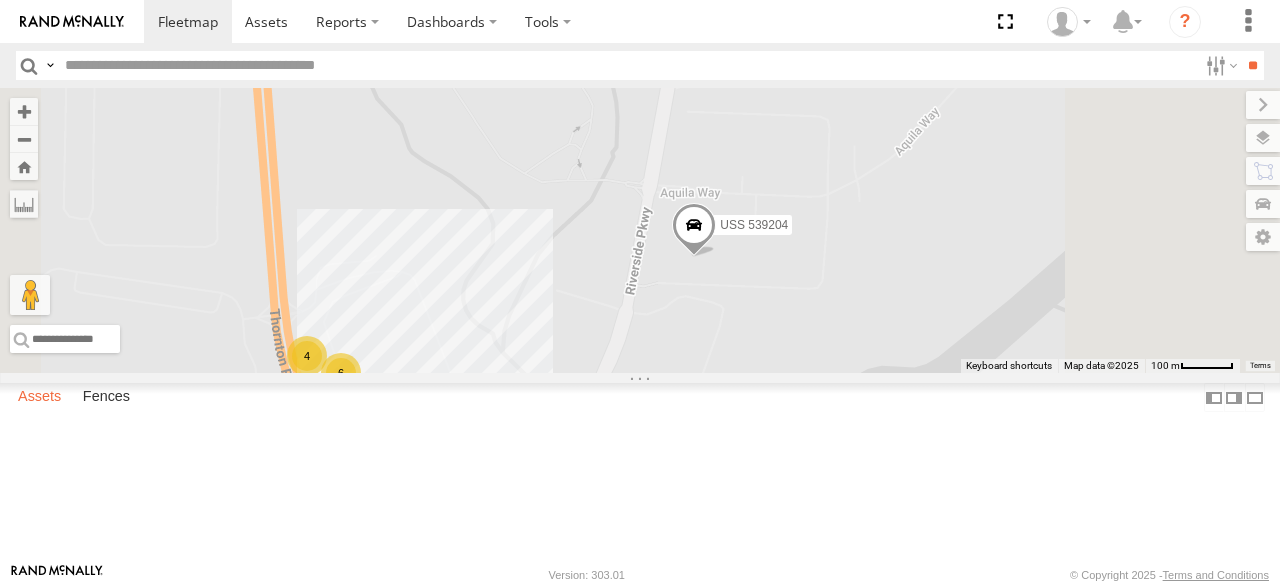 click on "Assets" at bounding box center (39, 398) 